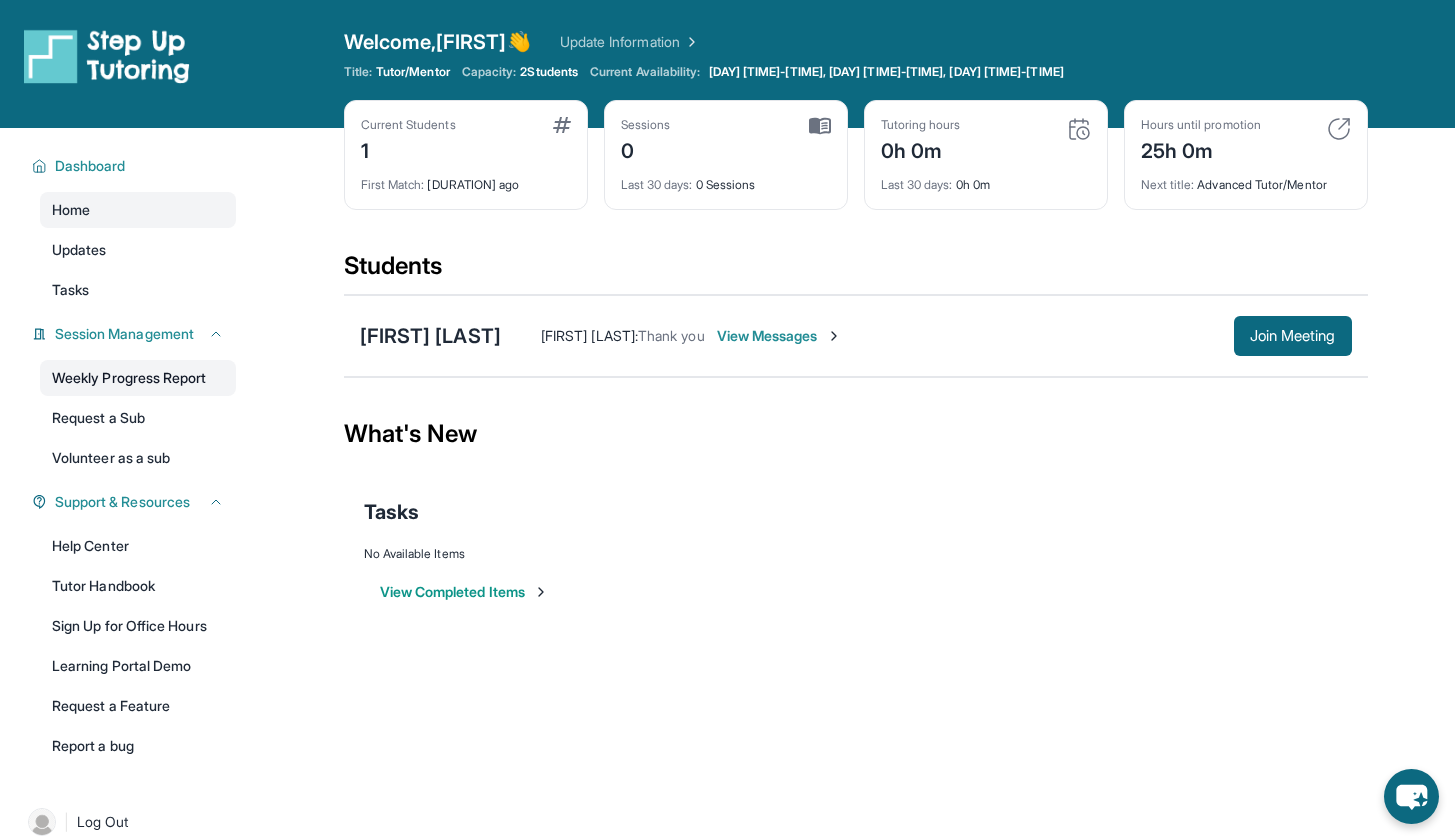 scroll, scrollTop: 0, scrollLeft: 0, axis: both 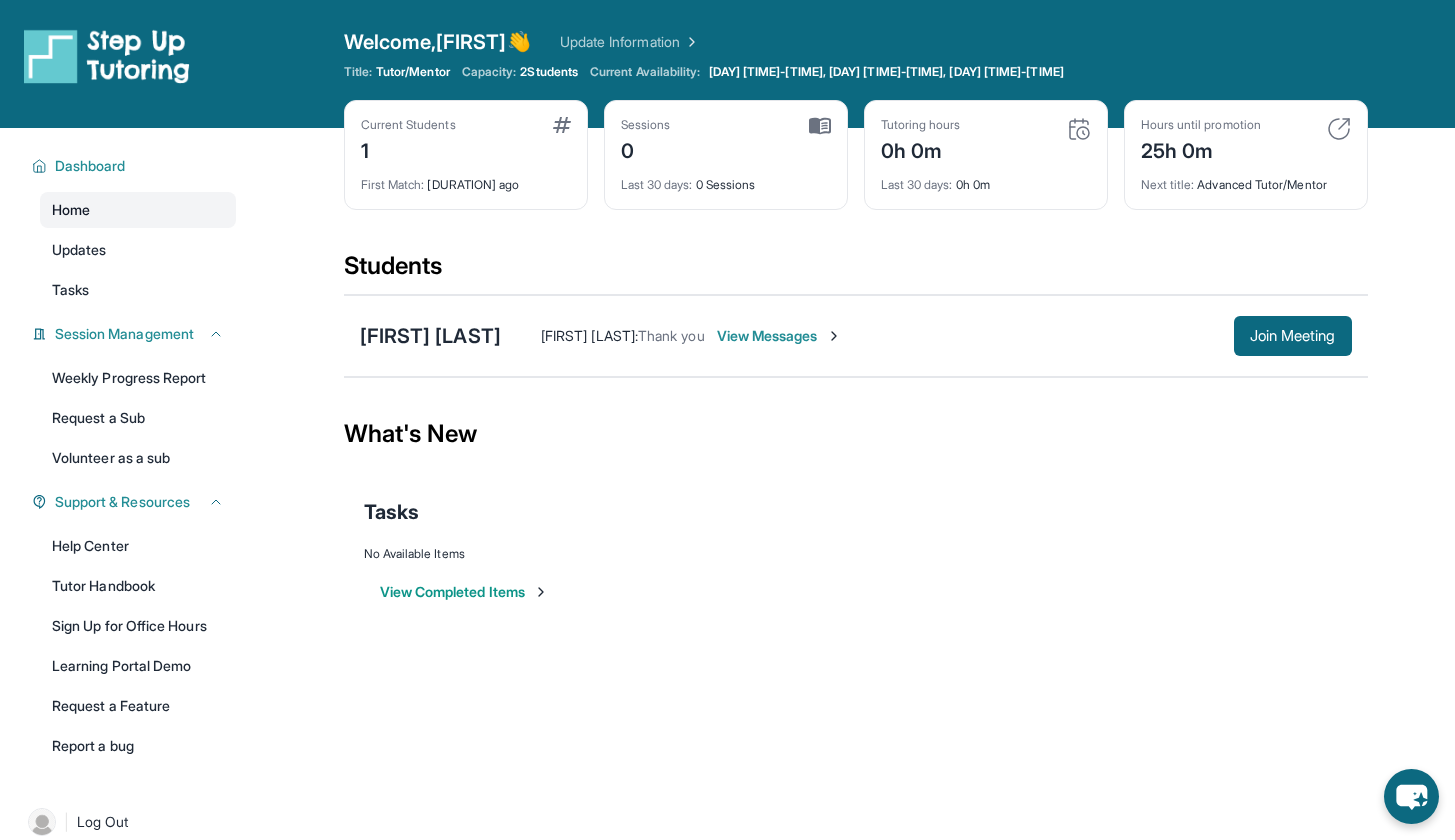 click on "Home" at bounding box center [138, 210] 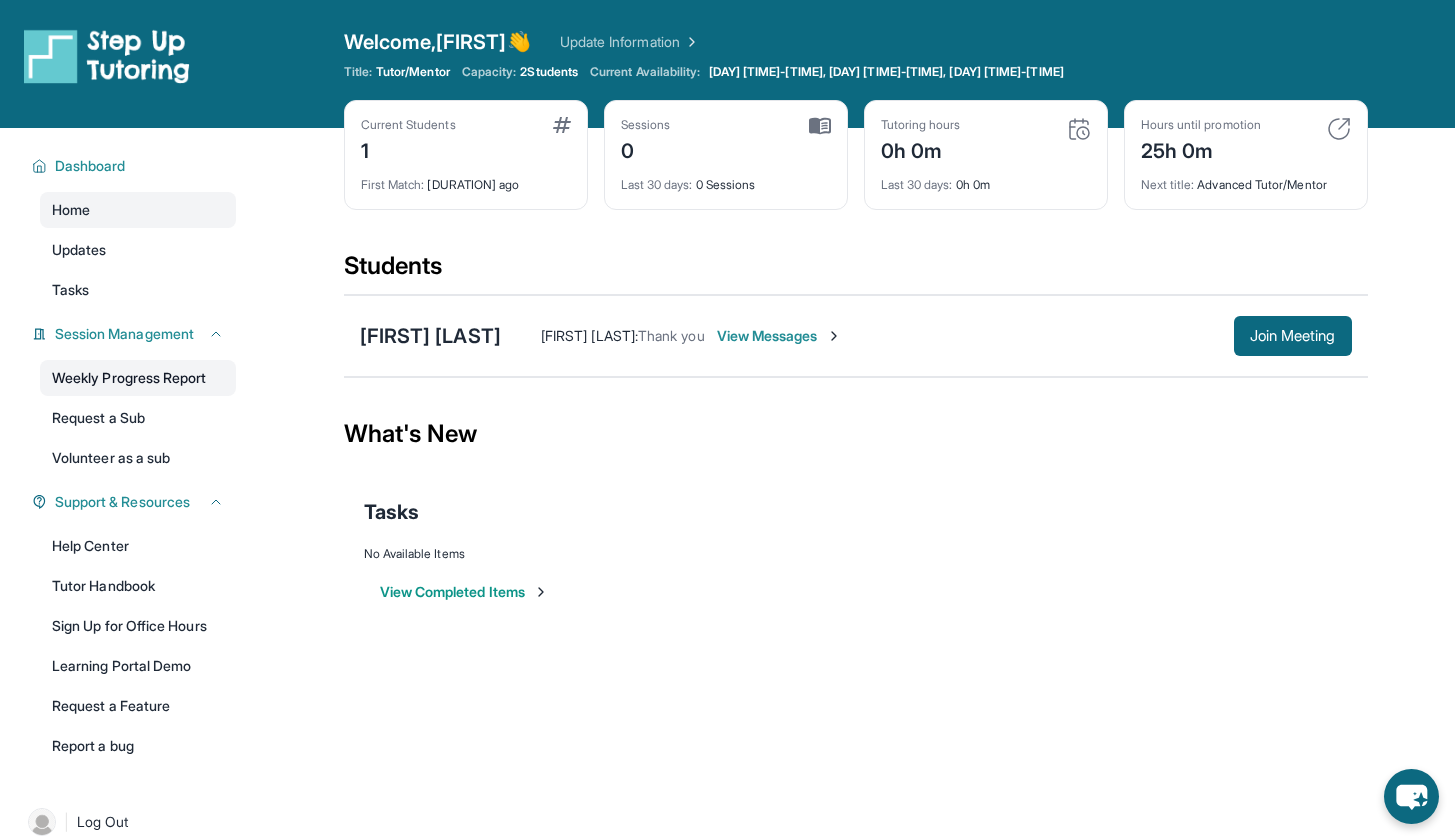 click on "Weekly Progress Report" at bounding box center [138, 378] 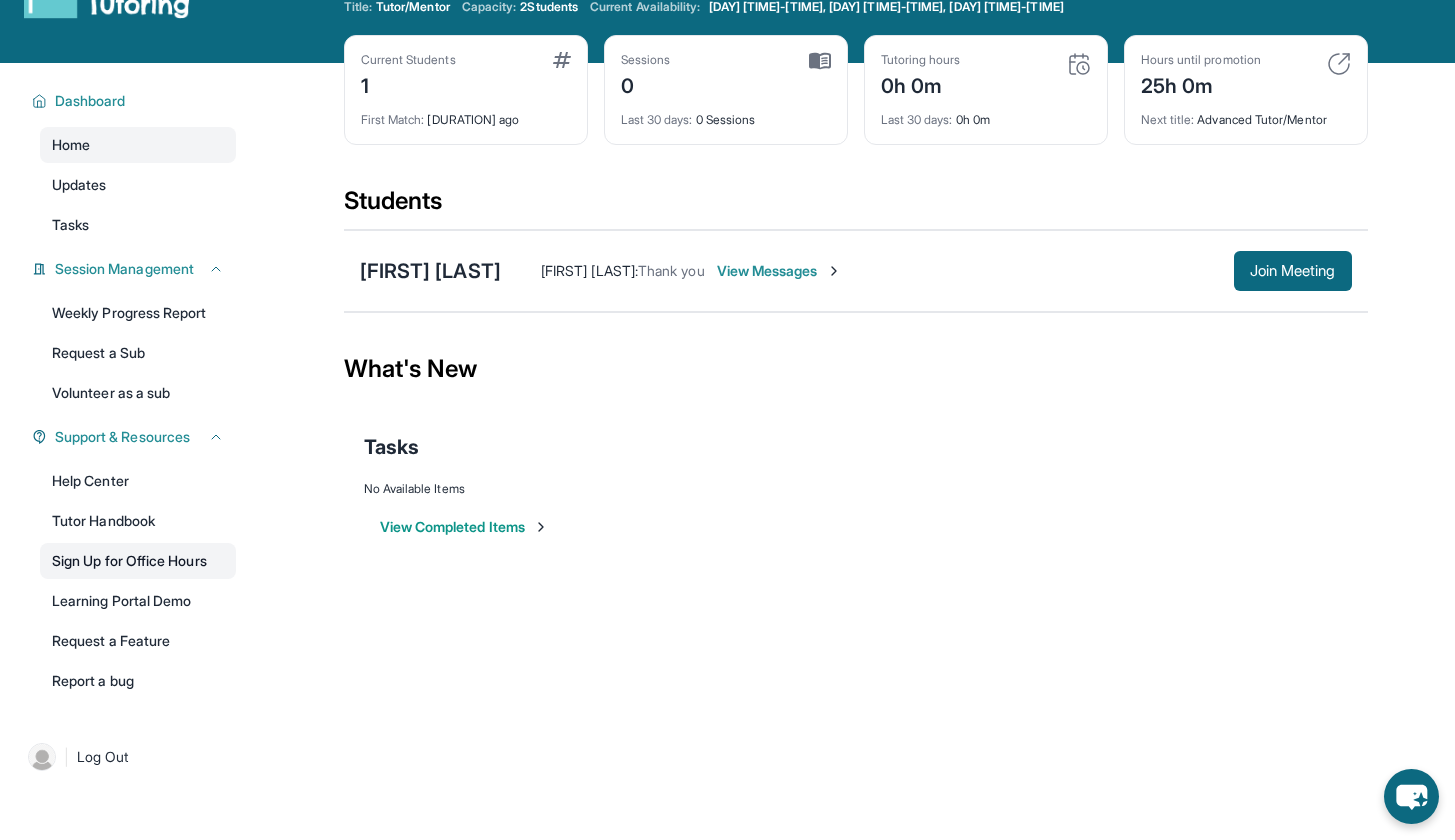 scroll, scrollTop: 15, scrollLeft: 0, axis: vertical 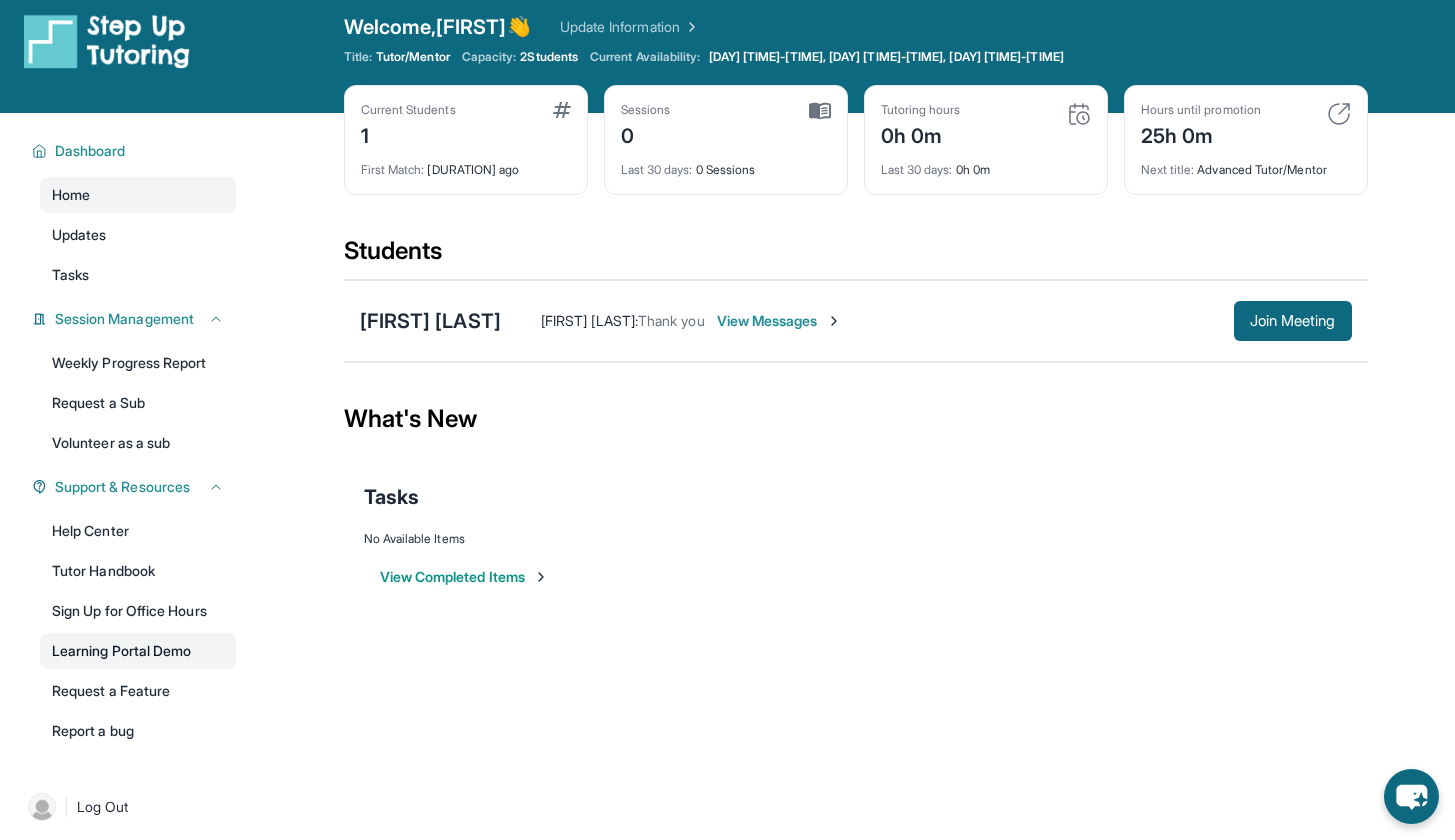click on "Learning Portal Demo" at bounding box center [138, 651] 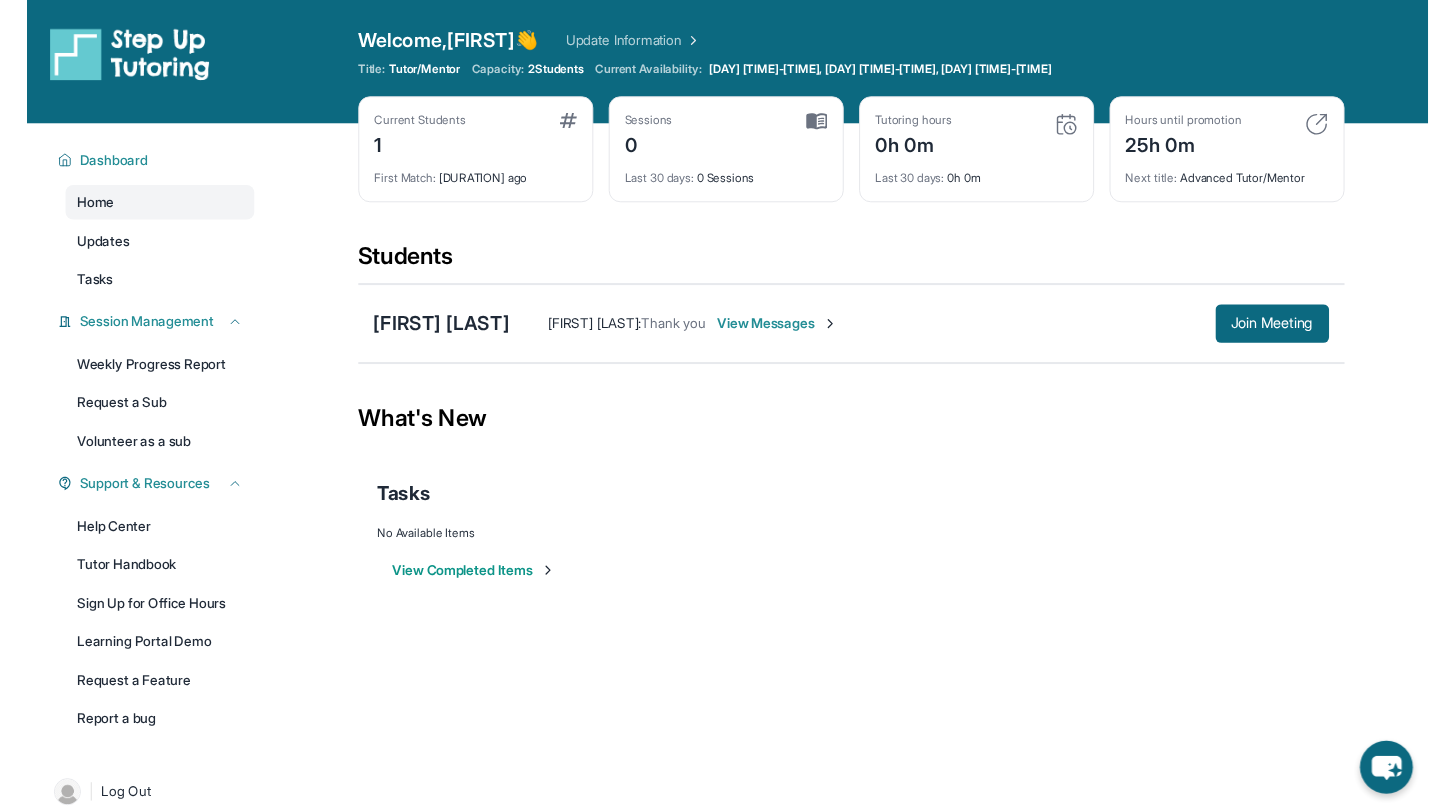 scroll, scrollTop: 0, scrollLeft: 0, axis: both 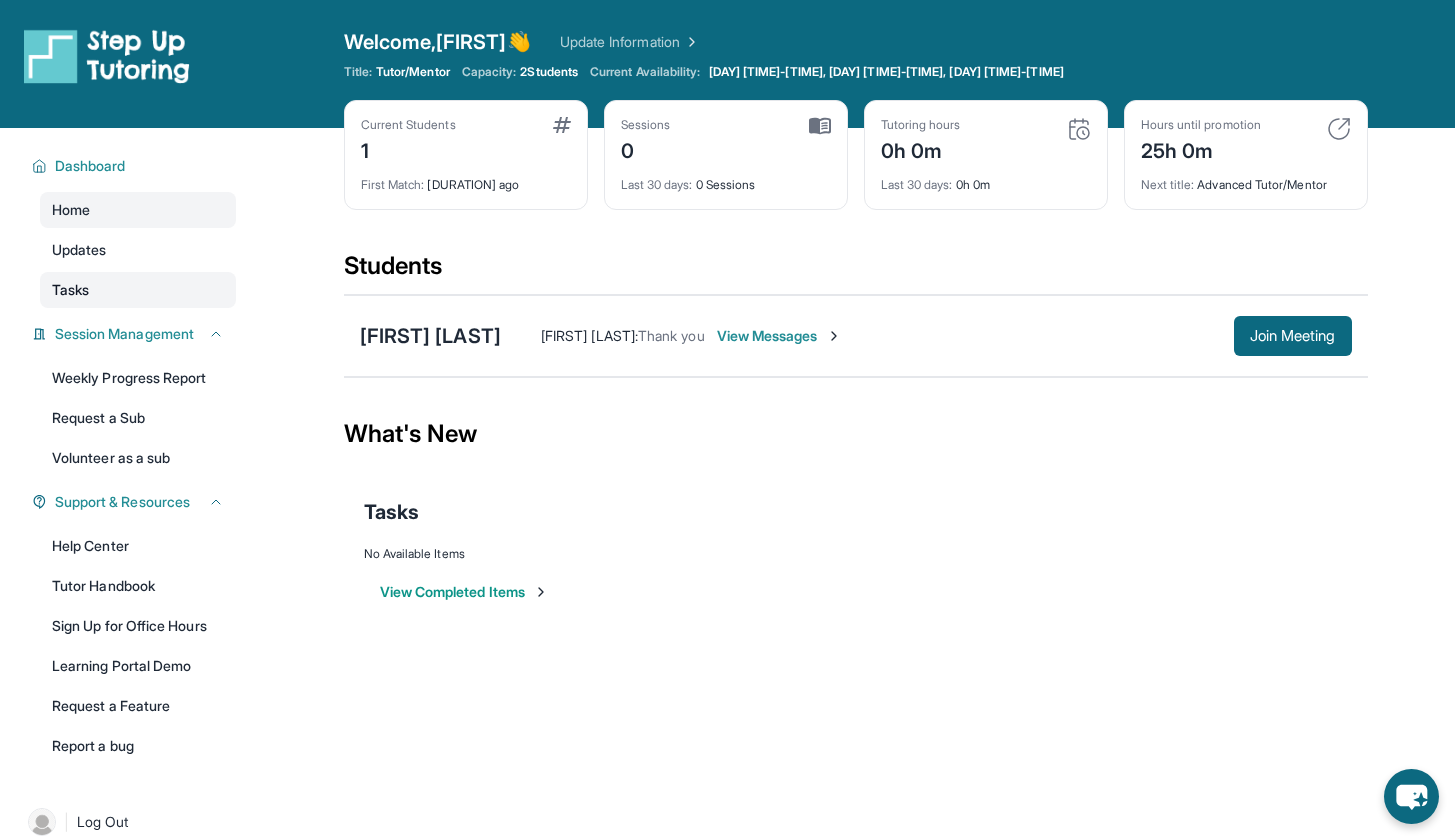 click on "Tasks" at bounding box center (138, 290) 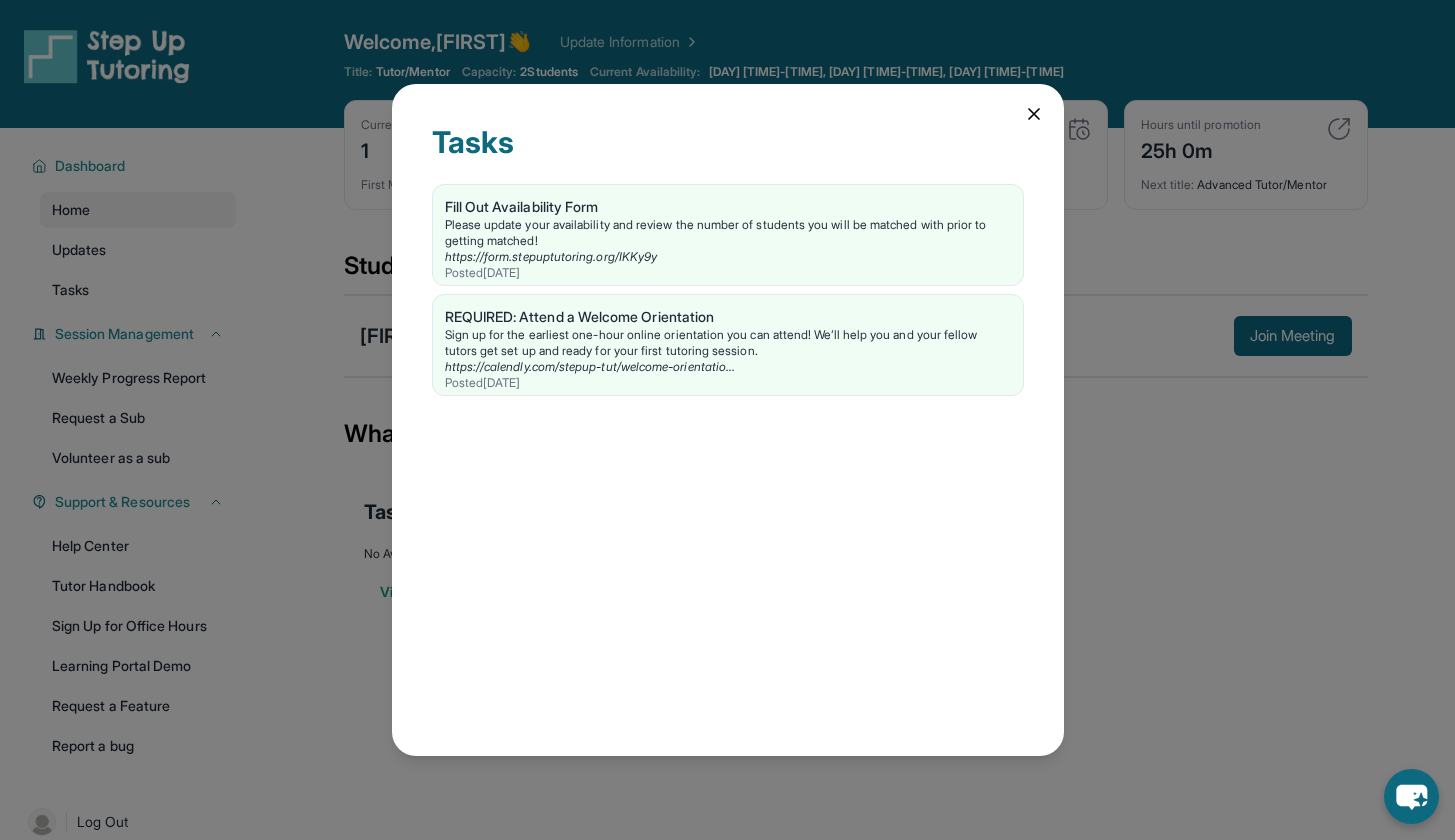 click 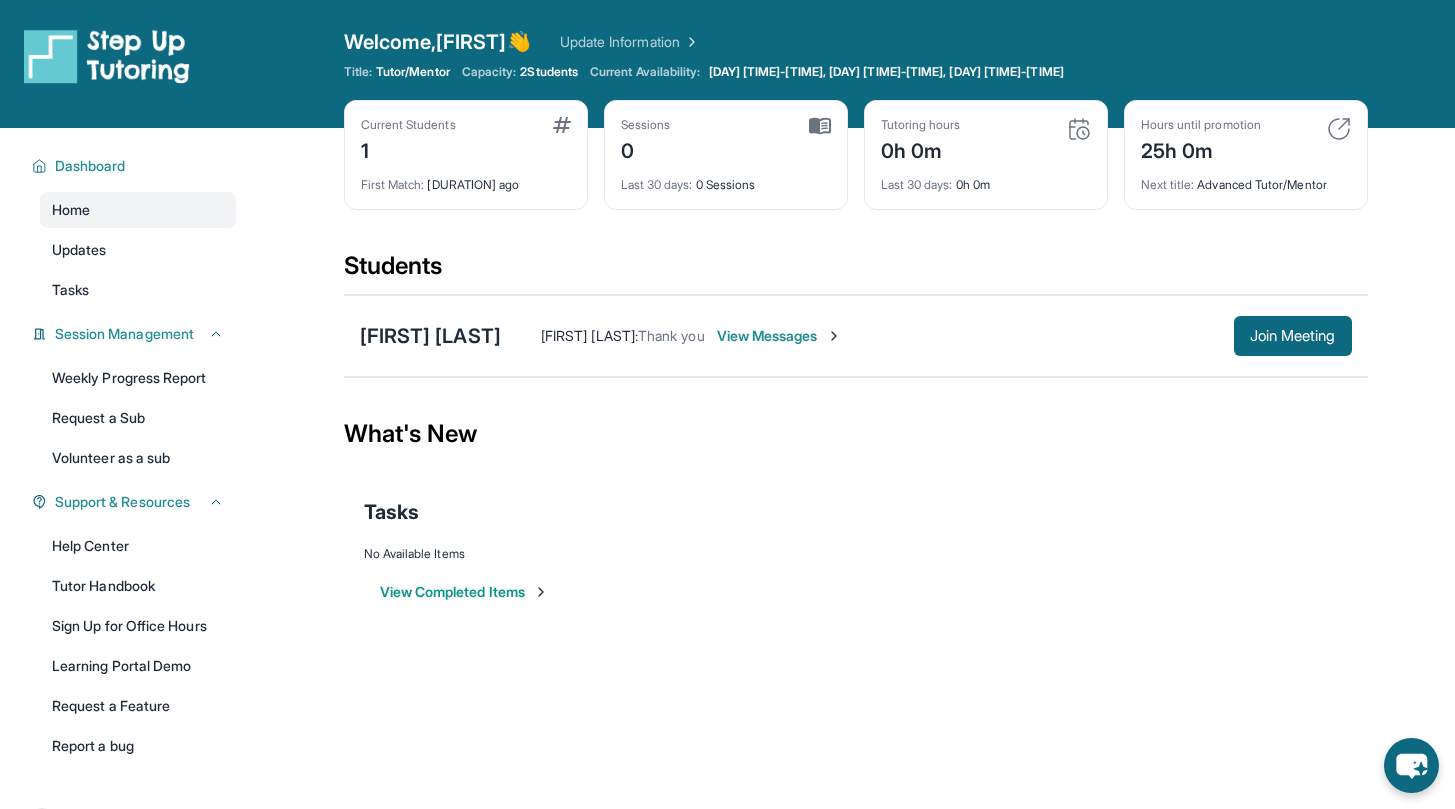 click on "[FIRST] [LAST] :  Thank you  View Messages Join Meeting" at bounding box center [856, 336] 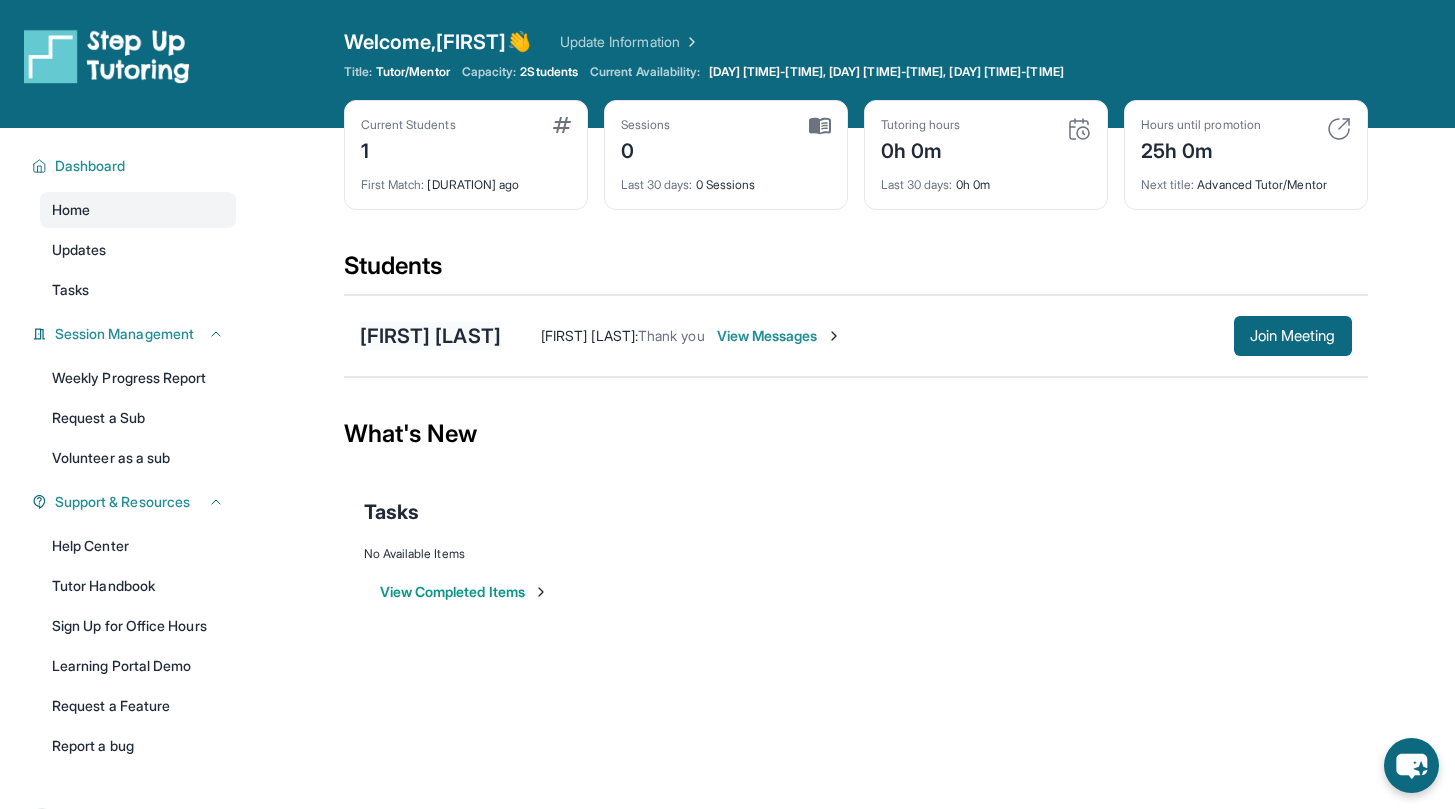 click on "[FIRST] [LAST]" at bounding box center (430, 336) 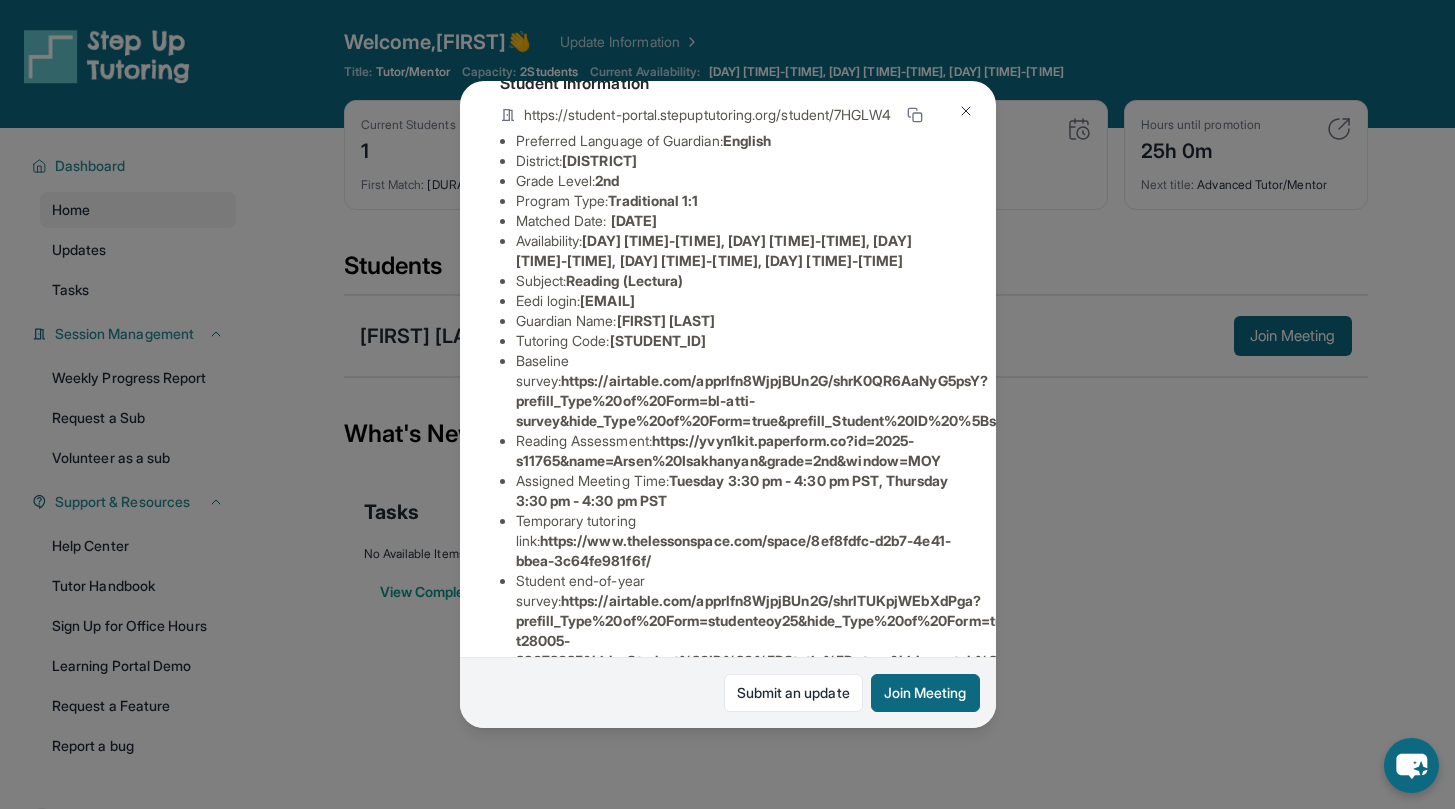 scroll, scrollTop: 138, scrollLeft: 0, axis: vertical 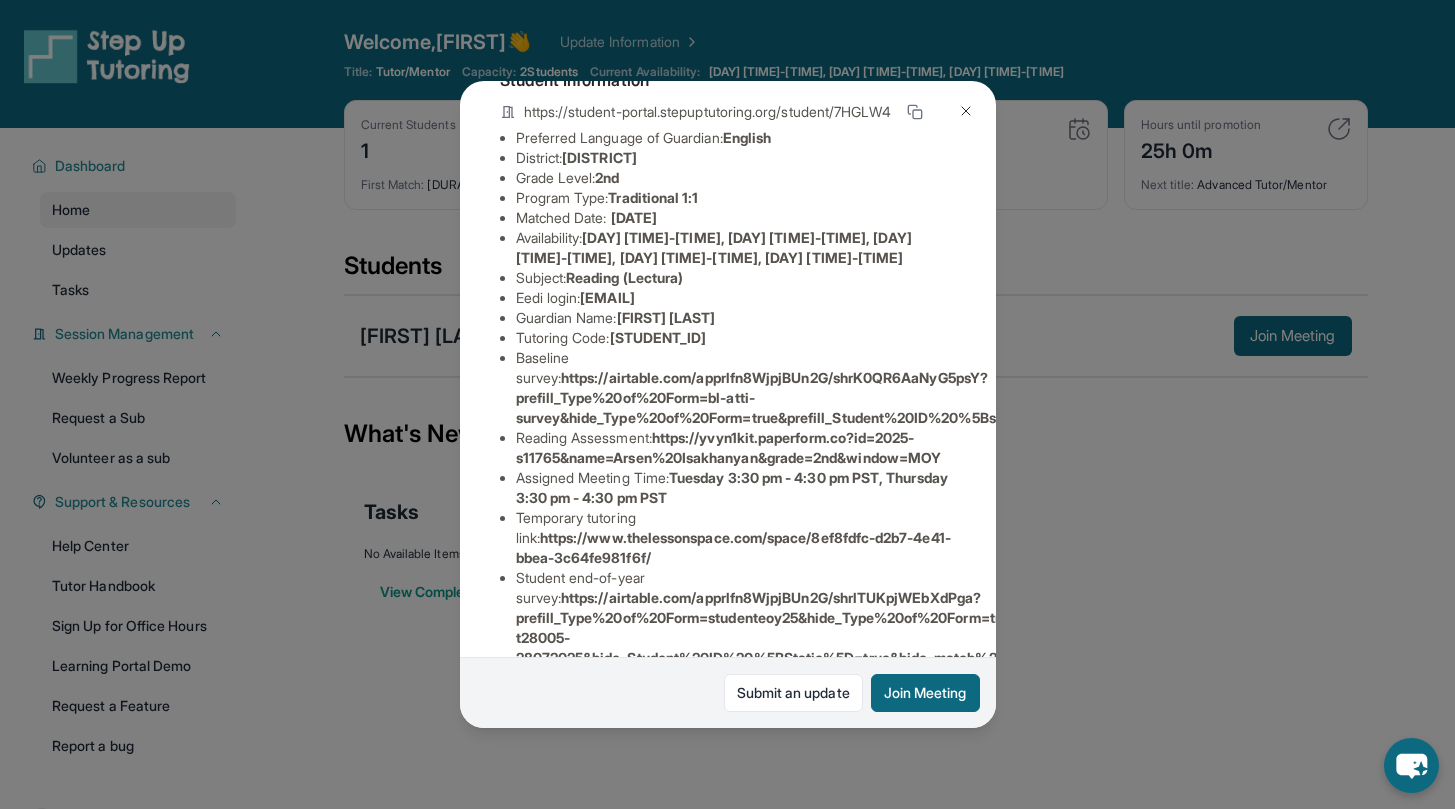 click on "https://airtable.com/apprlfn8WjpjBUn2G/shrK0QR6AaNyG5psY?prefill_Type%20of%20Form=bl-atti-survey&hide_Type%20of%20Form=true&prefill_Student%20ID%20%5Bstatic%5D=reccFKsSjy5xcu1bU&hide_Student%20ID%20%5Bstatic%5D=true" at bounding box center (1010, 397) 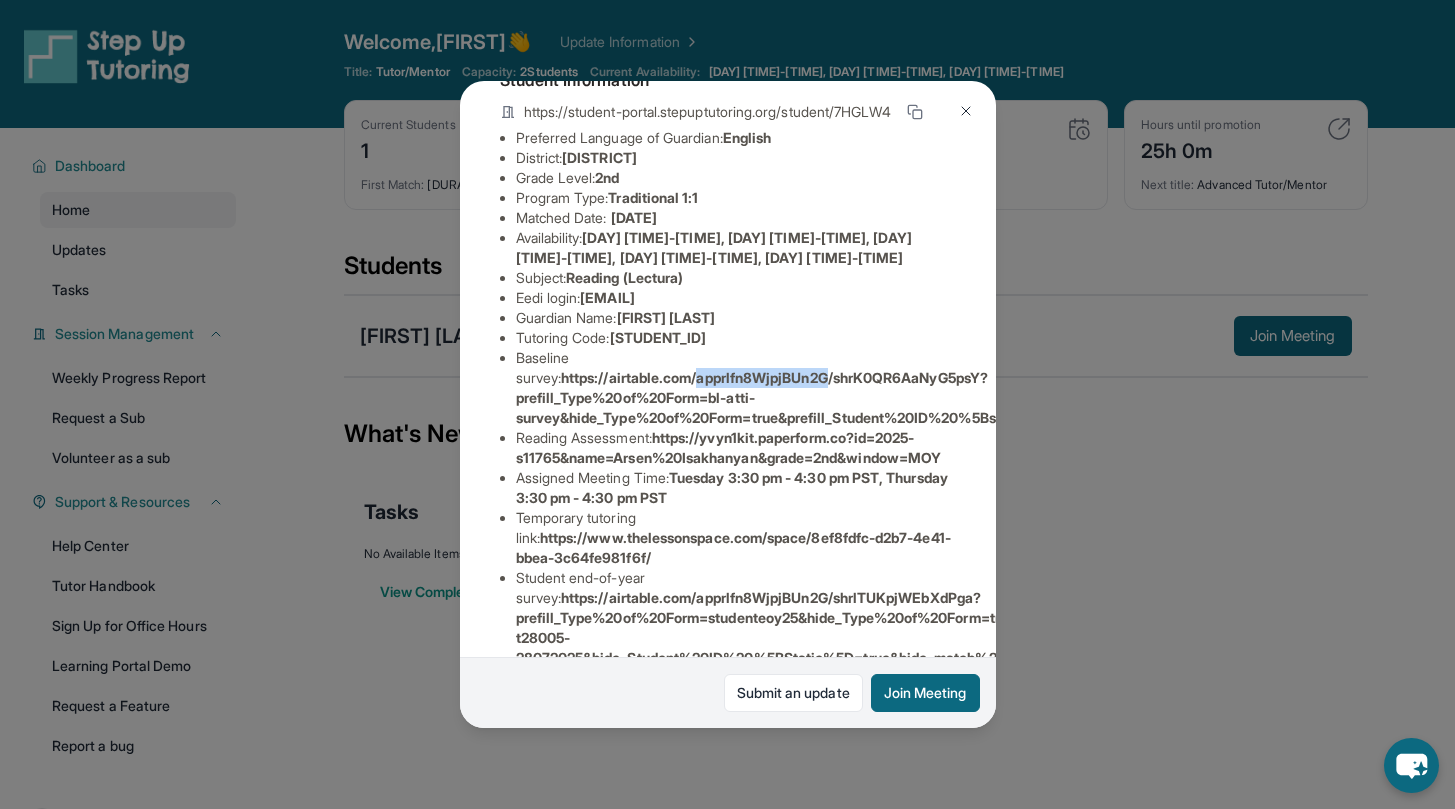 click on "Baseline survey :  https://airtable.com/apprlfn8WjpjBUn2G/shrK0QR6AaNyG5psY?prefill_Type%20of%20Form=bl-atti-survey&hide_Type%20of%20Form=true&prefill_Student%20ID%20%5Bstatic%5D=reccFKsSjy5xcu1bU&hide_Student%20ID%20%5Bstatic%5D=true" at bounding box center [736, 388] 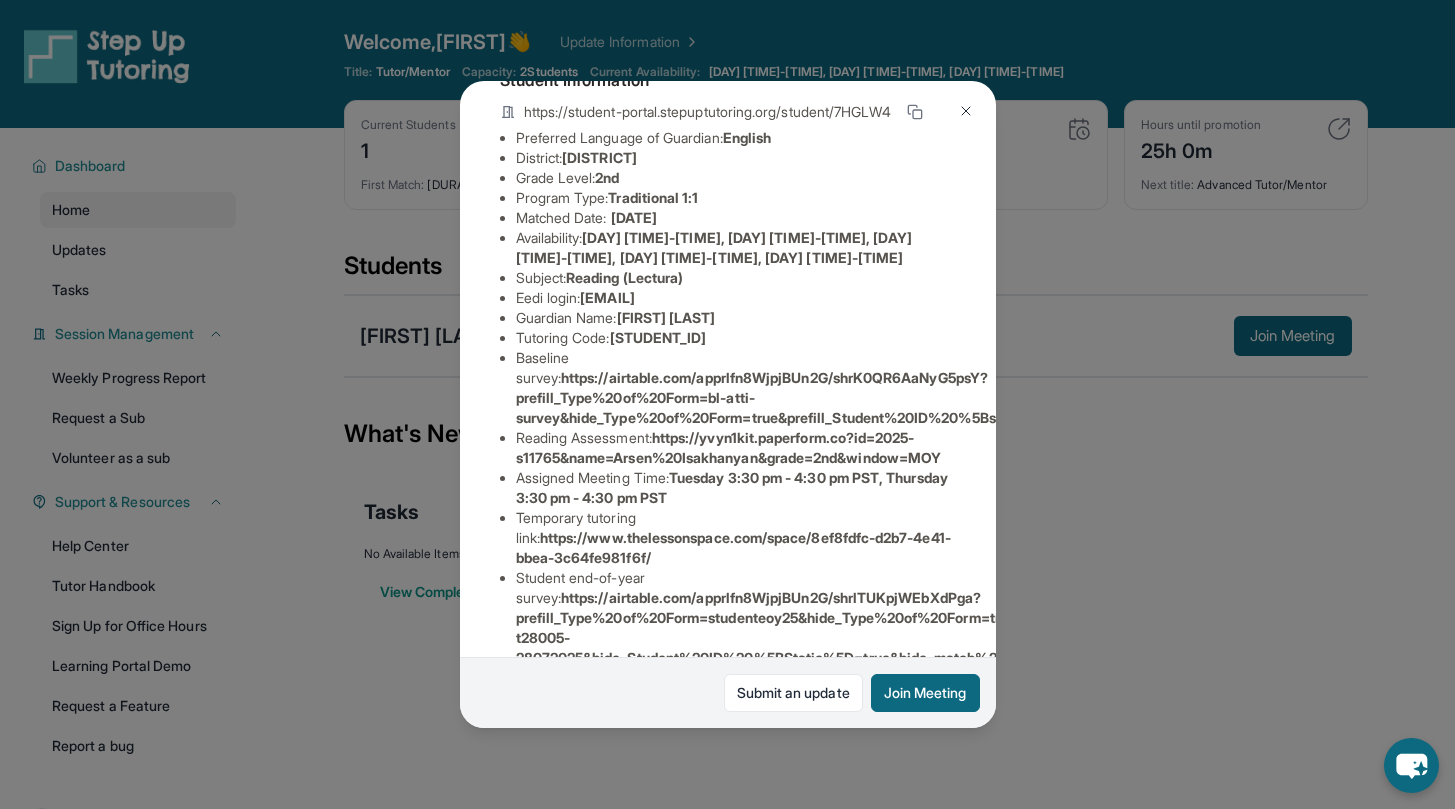 click on "https://airtable.com/apprlfn8WjpjBUn2G/shrK0QR6AaNyG5psY?prefill_Type%20of%20Form=bl-atti-survey&hide_Type%20of%20Form=true&prefill_Student%20ID%20%5Bstatic%5D=reccFKsSjy5xcu1bU&hide_Student%20ID%20%5Bstatic%5D=true" at bounding box center (1010, 397) 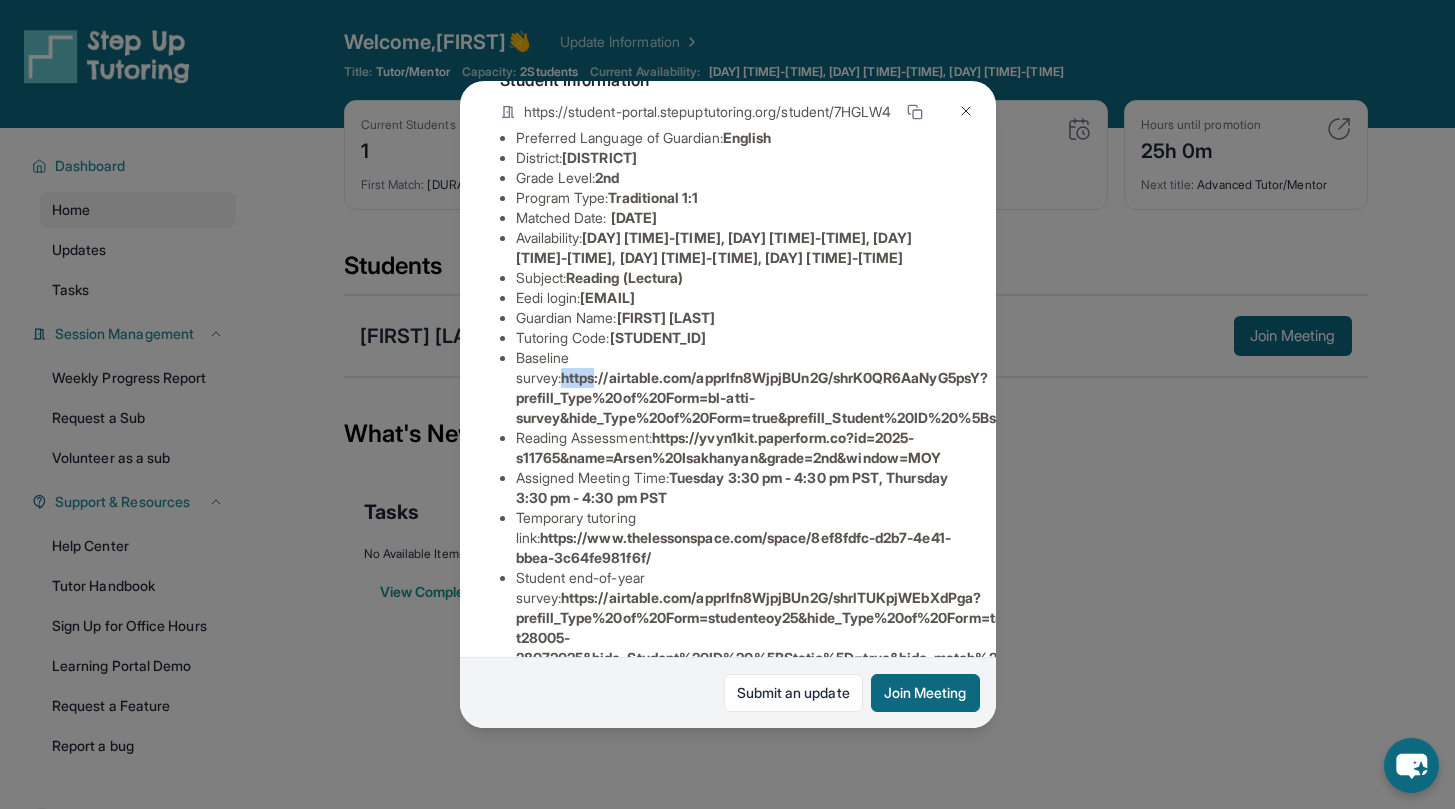 click on "https://airtable.com/apprlfn8WjpjBUn2G/shrK0QR6AaNyG5psY?prefill_Type%20of%20Form=bl-atti-survey&hide_Type%20of%20Form=true&prefill_Student%20ID%20%5Bstatic%5D=reccFKsSjy5xcu1bU&hide_Student%20ID%20%5Bstatic%5D=true" at bounding box center [1010, 397] 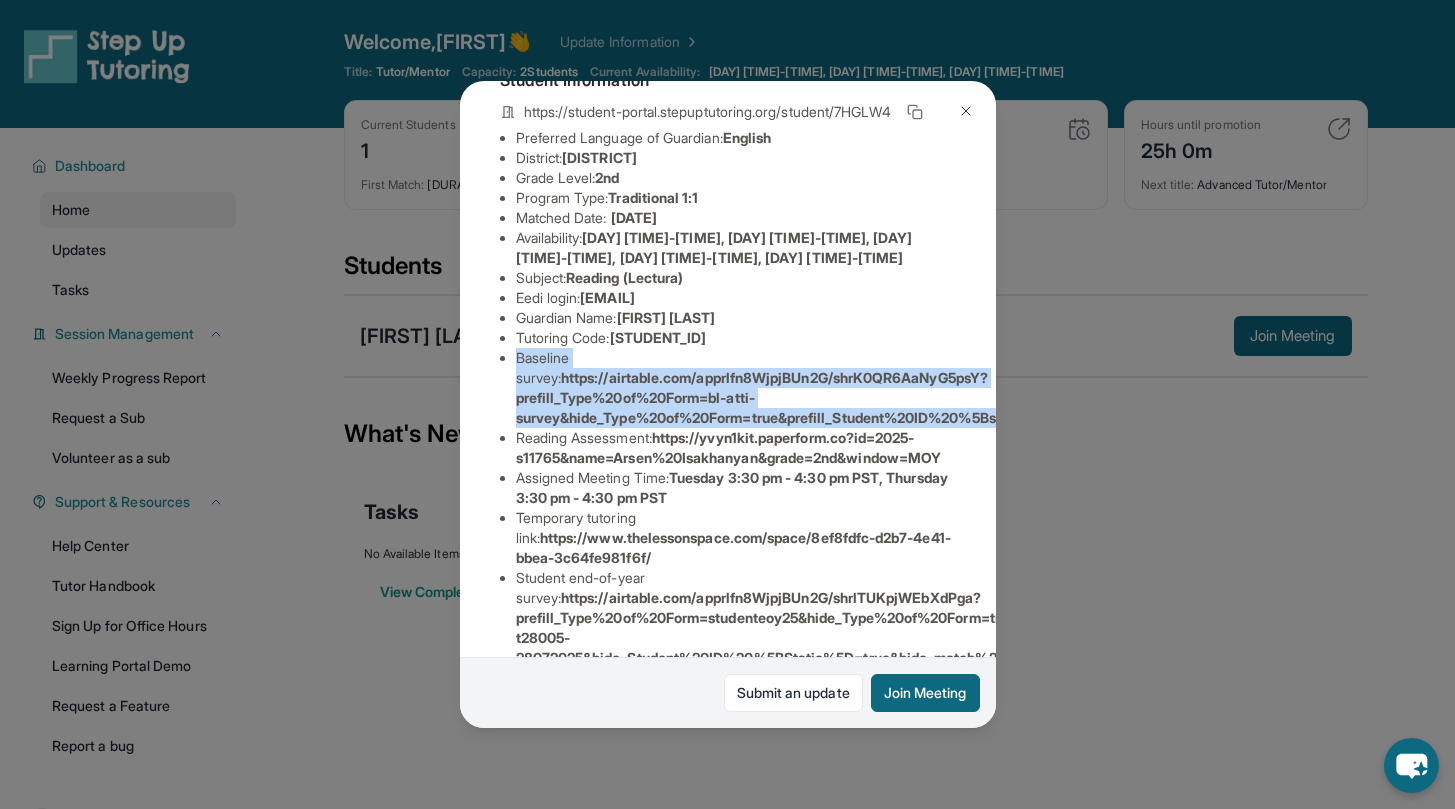 click on "https://airtable.com/apprlfn8WjpjBUn2G/shrK0QR6AaNyG5psY?prefill_Type%20of%20Form=bl-atti-survey&hide_Type%20of%20Form=true&prefill_Student%20ID%20%5Bstatic%5D=reccFKsSjy5xcu1bU&hide_Student%20ID%20%5Bstatic%5D=true" at bounding box center (1010, 397) 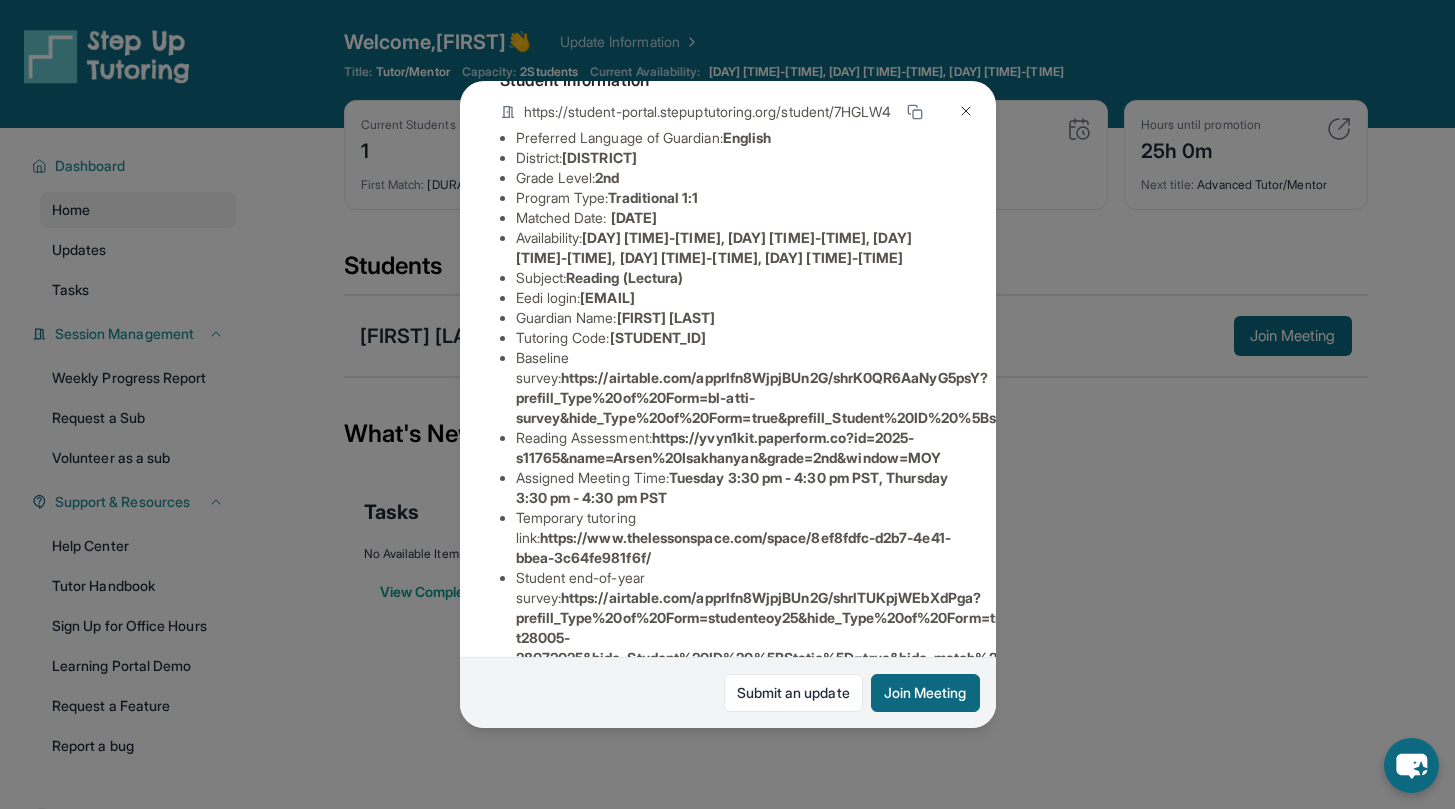 click on "https://airtable.com/apprlfn8WjpjBUn2G/shrK0QR6AaNyG5psY?prefill_Type%20of%20Form=bl-atti-survey&hide_Type%20of%20Form=true&prefill_Student%20ID%20%5Bstatic%5D=reccFKsSjy5xcu1bU&hide_Student%20ID%20%5Bstatic%5D=true" at bounding box center [1010, 397] 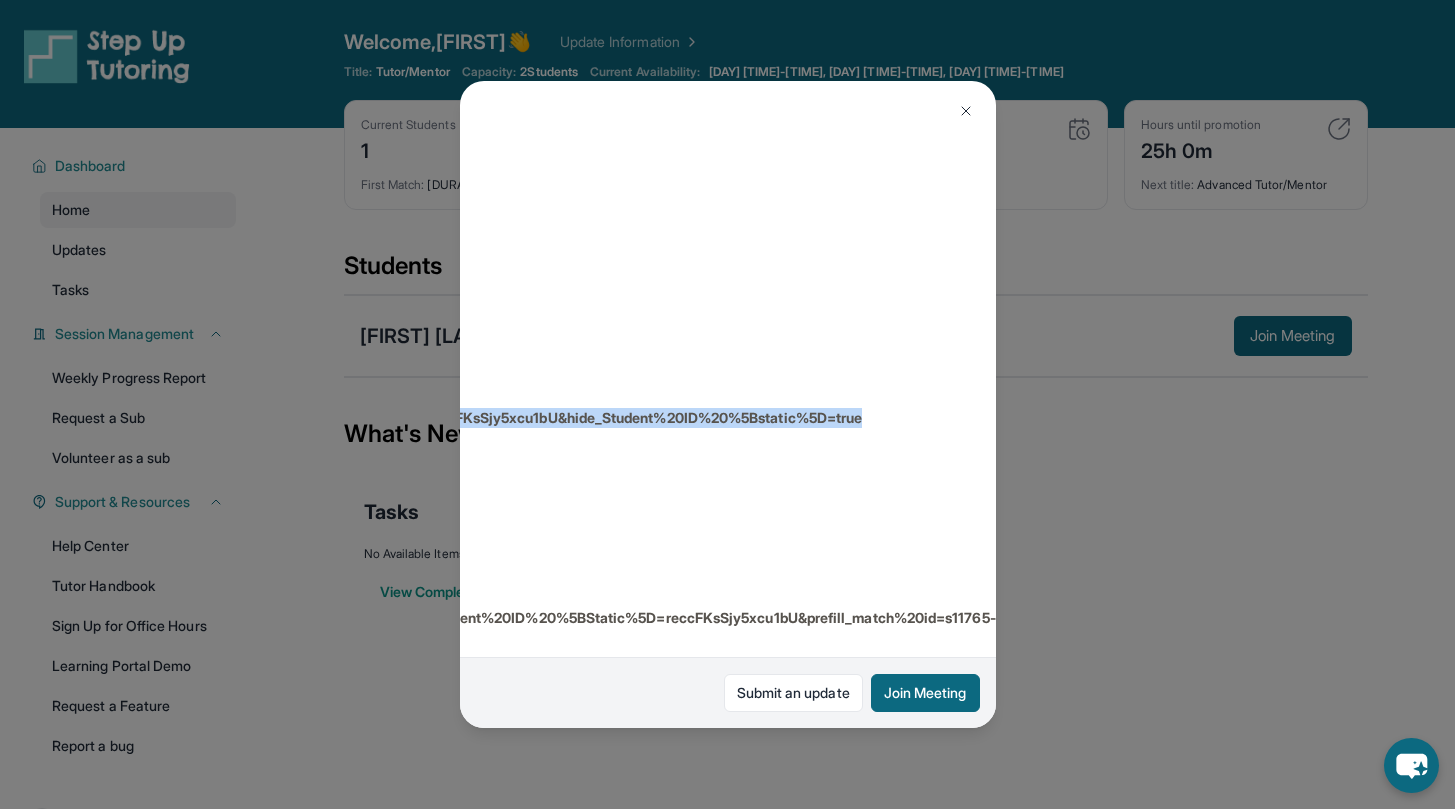 scroll, scrollTop: 138, scrollLeft: 720, axis: both 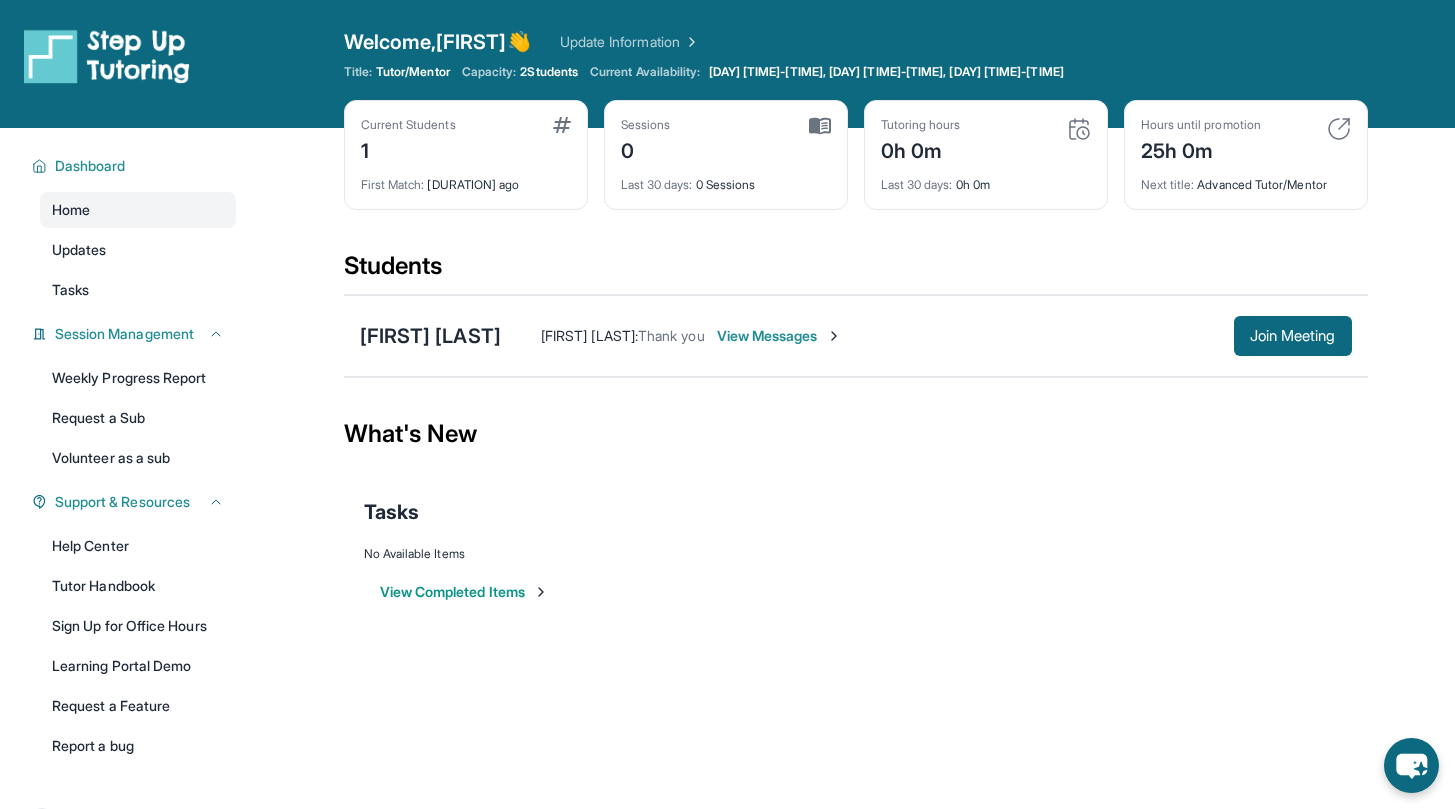 click on "[FIRST] [LAST] :  Thank you  View Messages Join Meeting" at bounding box center [856, 336] 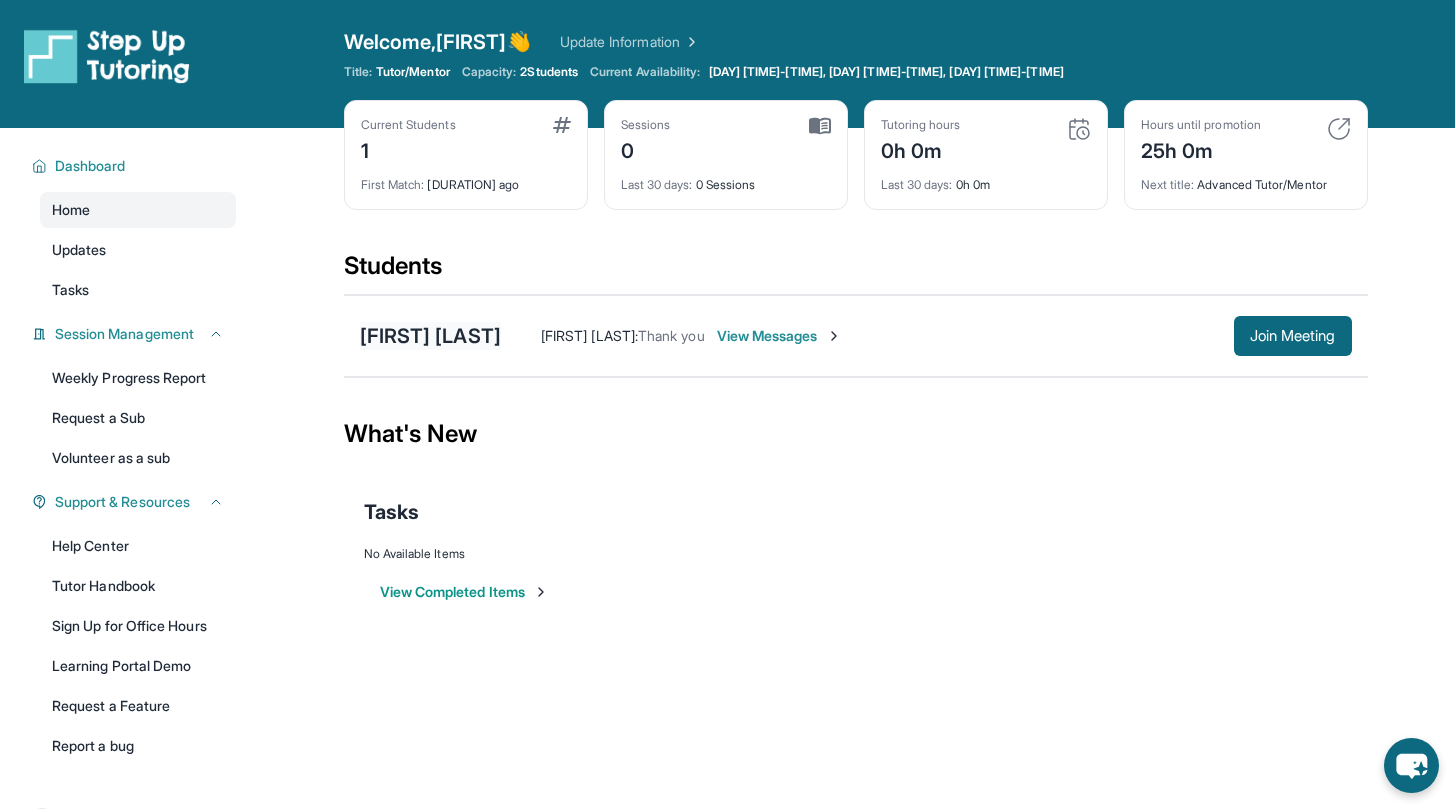 click on "[FIRST] [LAST]" at bounding box center [430, 336] 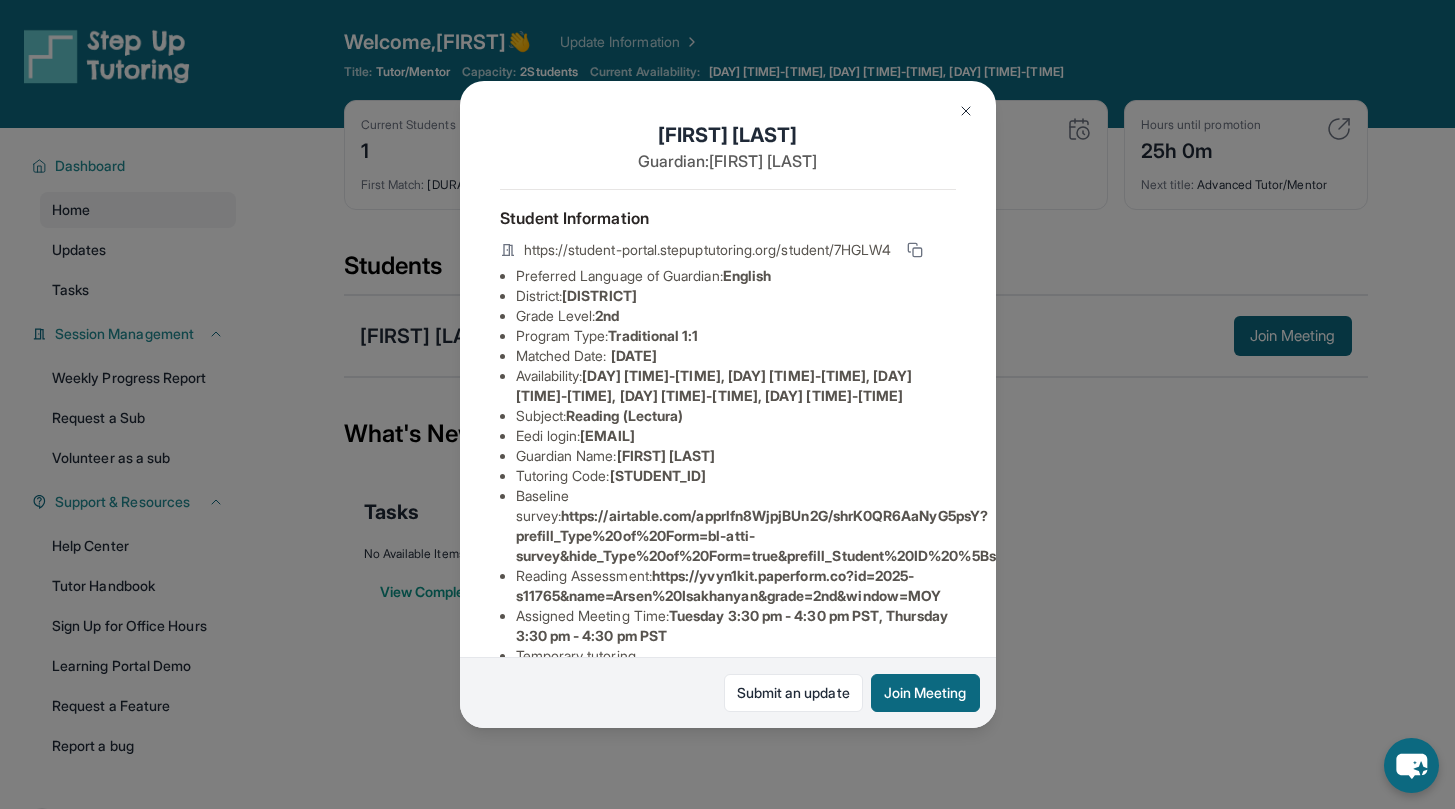 click on "https://airtable.com/apprlfn8WjpjBUn2G/shrK0QR6AaNyG5psY?prefill_Type%20of%20Form=bl-atti-survey&hide_Type%20of%20Form=true&prefill_Student%20ID%20%5Bstatic%5D=reccFKsSjy5xcu1bU&hide_Student%20ID%20%5Bstatic%5D=true" at bounding box center [1010, 535] 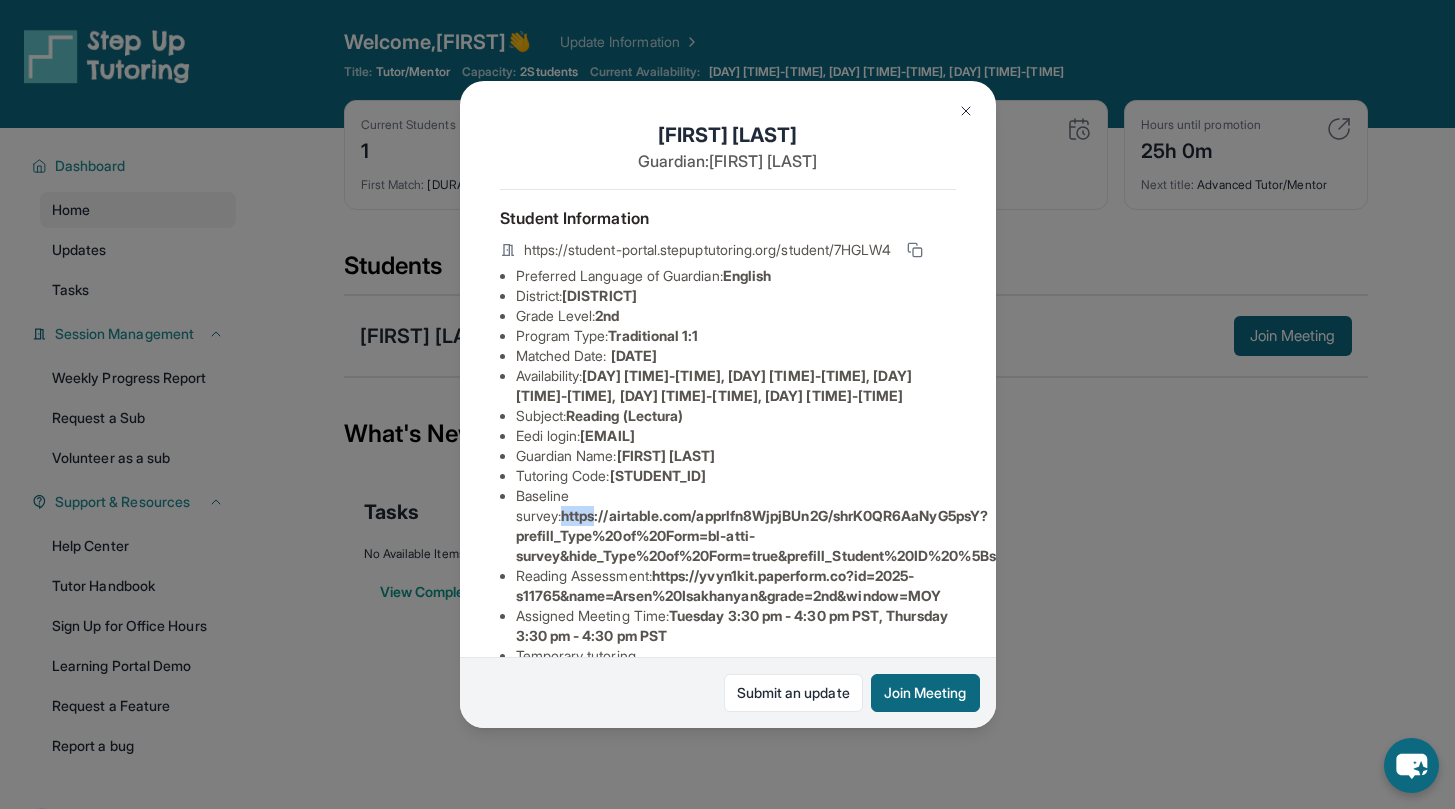 click on "Preferred Language of Guardian:  English District:  [DISTRICT] Grade Level:  [GRADE] Program Type:  Traditional 1:1 Matched Date:   [DATE] Availability:  [DAY] [TIME]-[TIME], [DAY] [TIME]-[TIME], [DAY] [TIME]-[TIME], [DAY] [TIME]-[TIME], [DAY] [TIME]-[TIME] Subject :  Reading (Lectura) Eedi login :  [EMAIL] Guardian Name :  [FIRST] [LAST] Tutoring Code :  [STUDENT_ID] Baseline survey :  [URL] Reading Assessment :  [URL] Assigned Meeting Time :  [DAY] [TIME] pm - [TIME] pm PST, [DAY] [TIME] pm - [TIME] pm PST Temporary tutoring link :  [URL] Student end-of-year survey  :  Student Learning Portal Link (requires tutoring code) :  :  :" at bounding box center [728, 596] 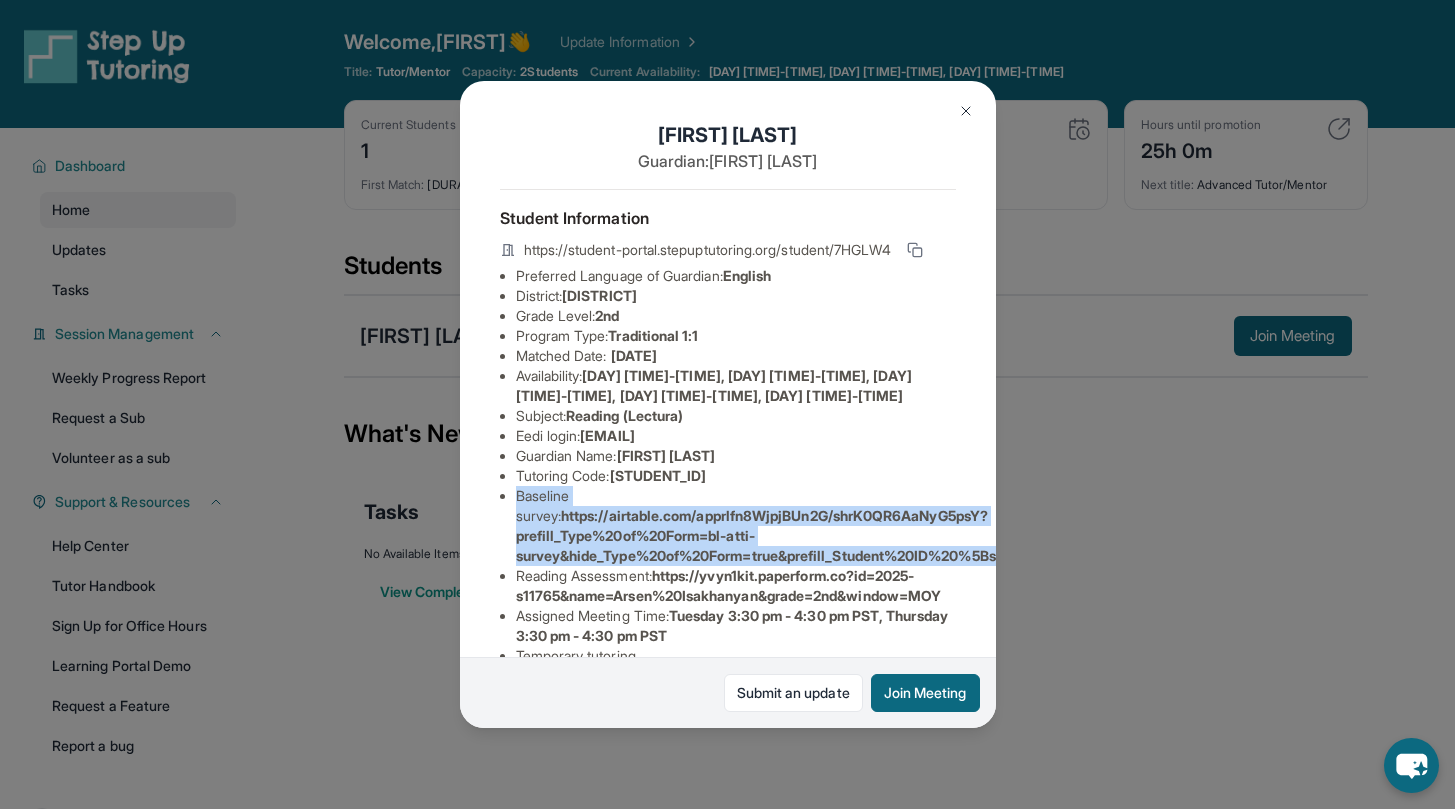 click on "Preferred Language of Guardian:  English District:  [DISTRICT] Grade Level:  [GRADE] Program Type:  Traditional 1:1 Matched Date:   [DATE] Availability:  [DAY] [TIME]-[TIME], [DAY] [TIME]-[TIME], [DAY] [TIME]-[TIME], [DAY] [TIME]-[TIME], [DAY] [TIME]-[TIME] Subject :  Reading (Lectura) Eedi login :  [EMAIL] Guardian Name :  [FIRST] [LAST] Tutoring Code :  [STUDENT_ID] Baseline survey :  [URL] Reading Assessment :  [URL] Assigned Meeting Time :  [DAY] [TIME] pm - [TIME] pm PST, [DAY] [TIME] pm - [TIME] pm PST Temporary tutoring link :  [URL] Student end-of-year survey  :  Student Learning Portal Link (requires tutoring code) :  :  :" at bounding box center (728, 596) 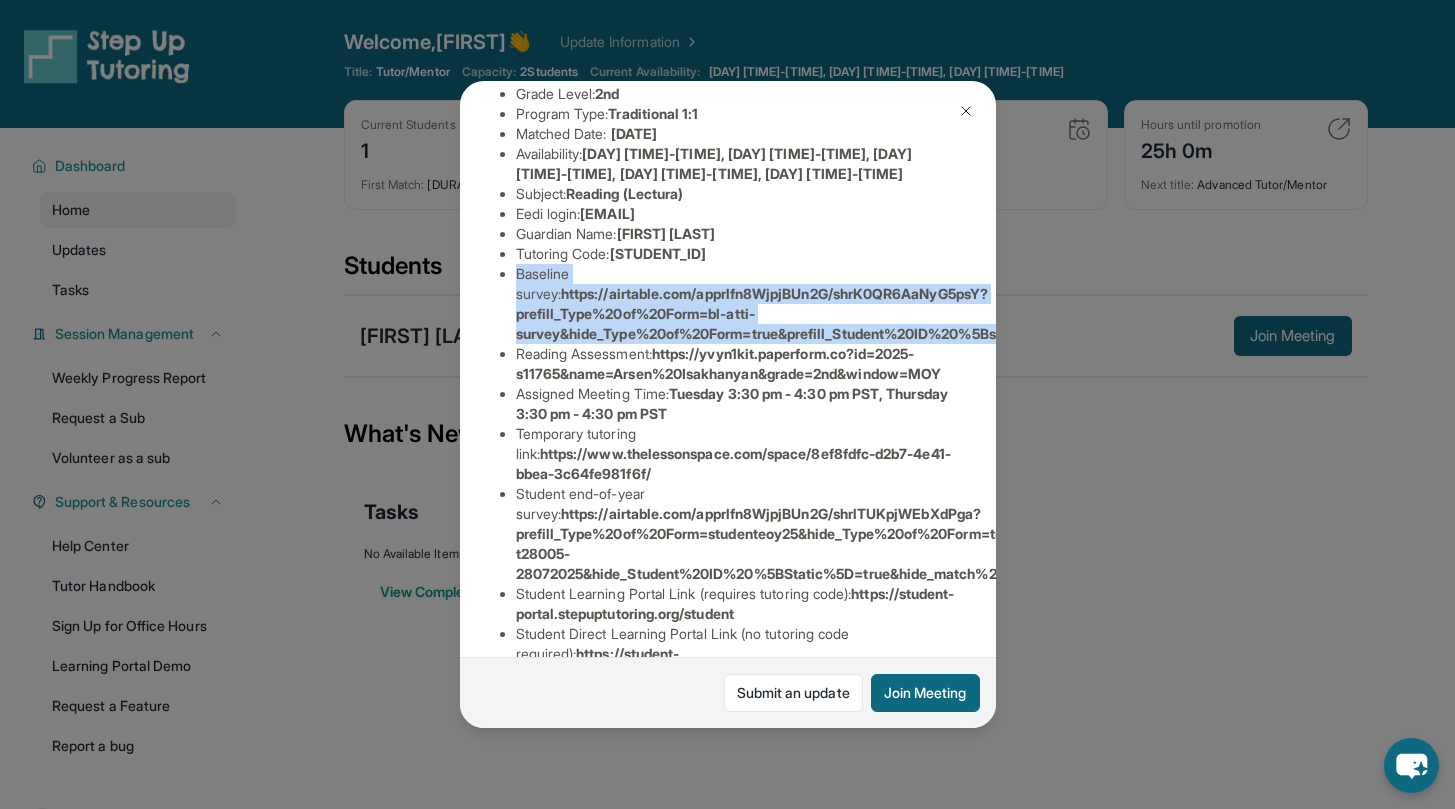 scroll, scrollTop: 223, scrollLeft: 0, axis: vertical 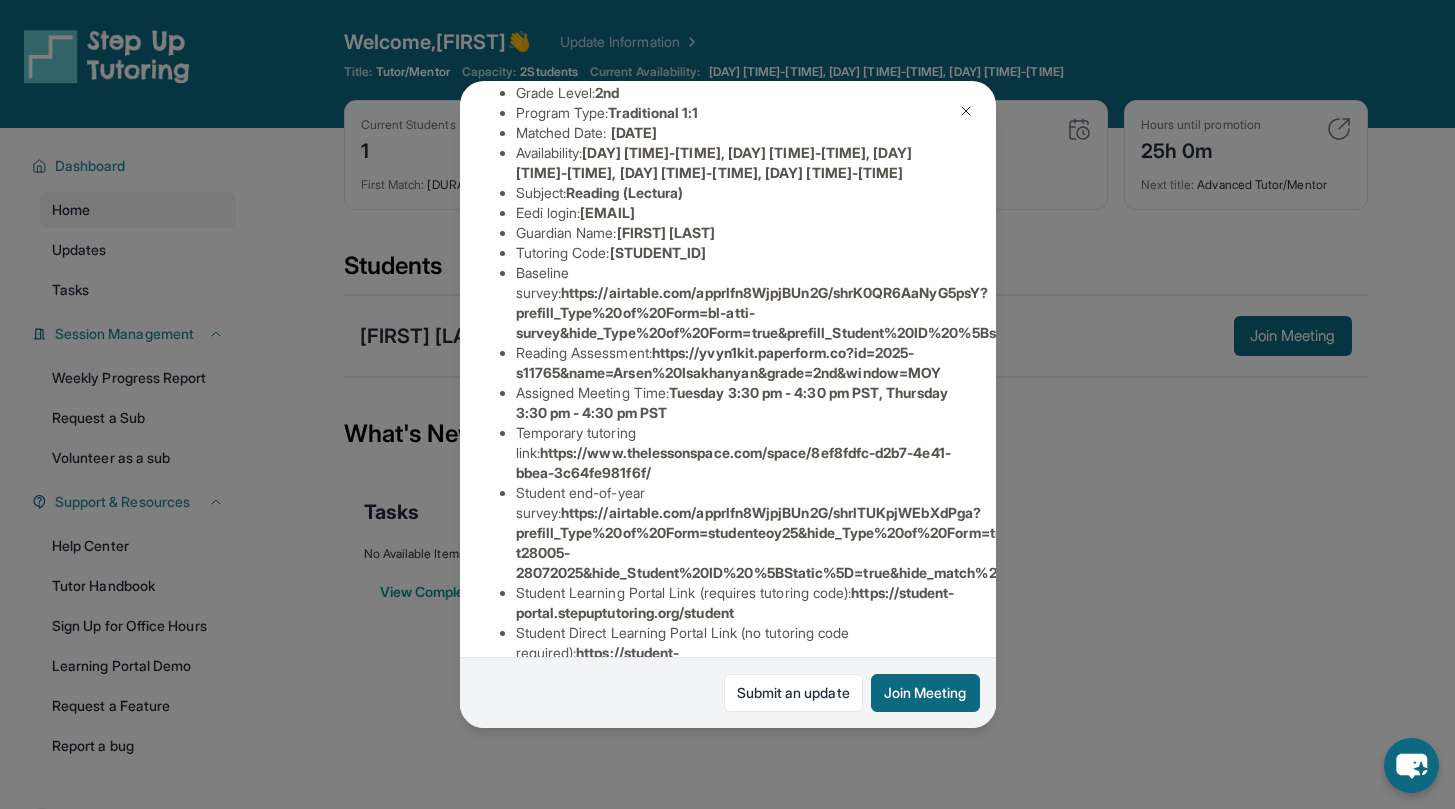 click on "https://yvyn1kit.paperform.co?id=2025-s11765&name=Arsen%20Isakhanyan&grade=2nd&window=MOY" at bounding box center (729, 362) 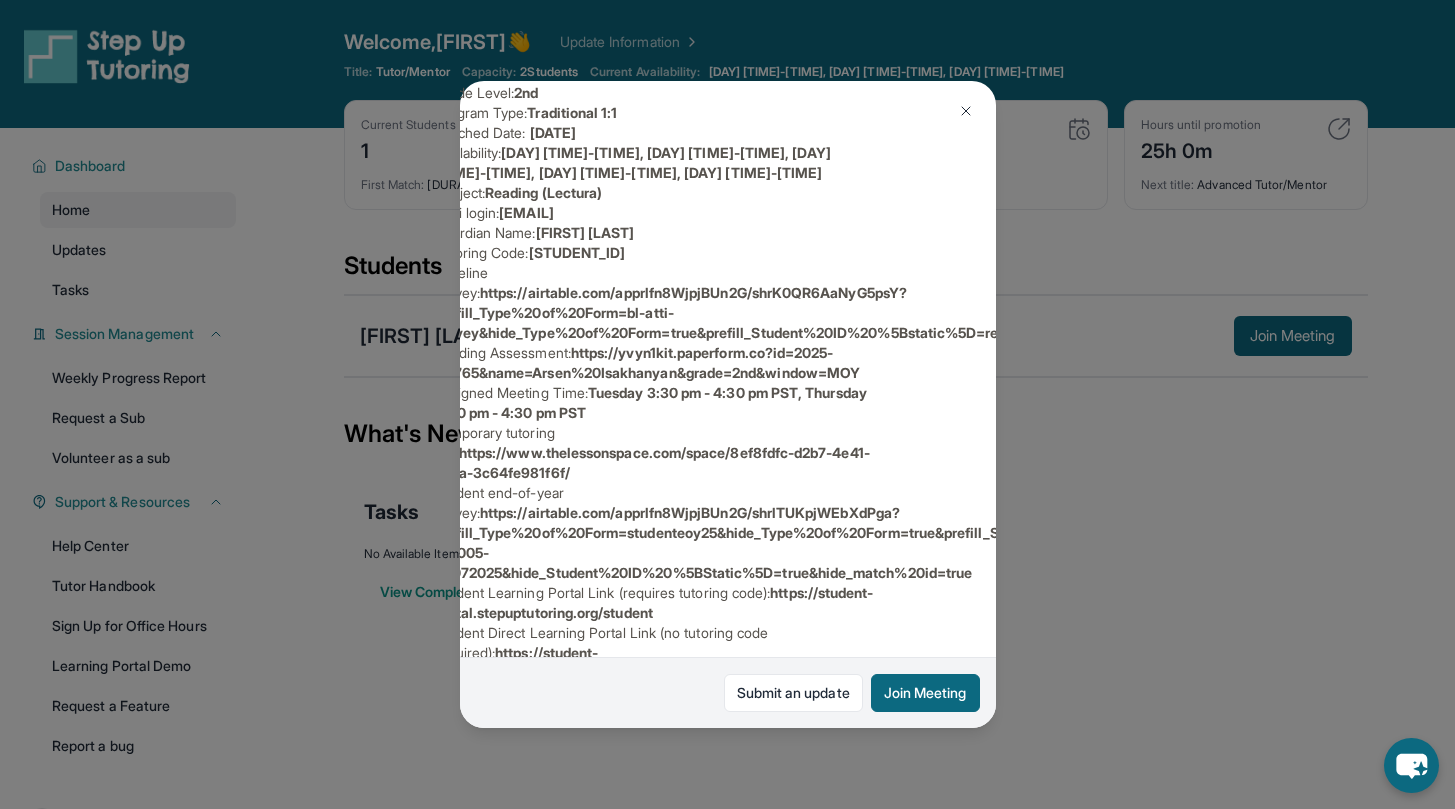 scroll, scrollTop: 223, scrollLeft: 87, axis: both 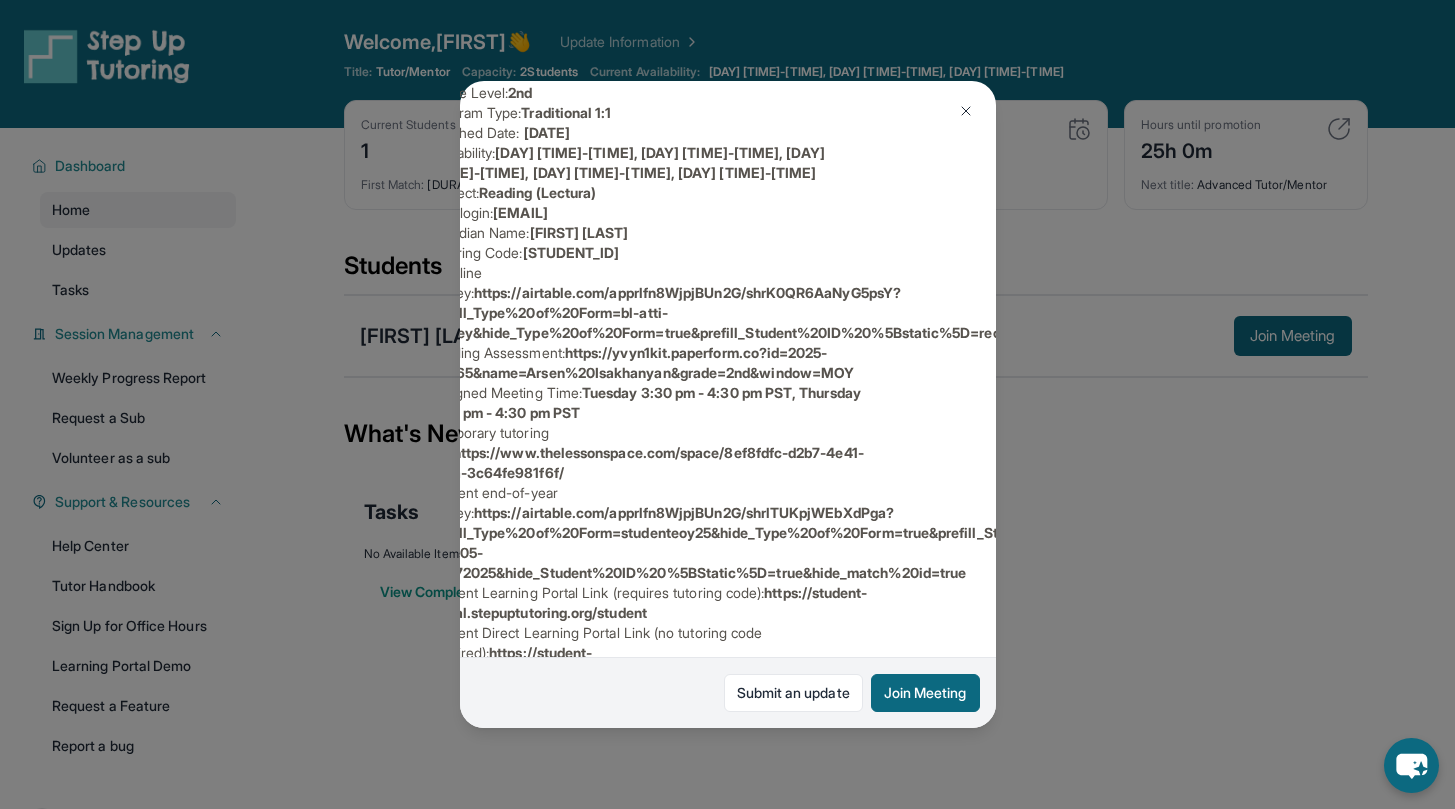 drag, startPoint x: 662, startPoint y: 390, endPoint x: 894, endPoint y: 428, distance: 235.09148 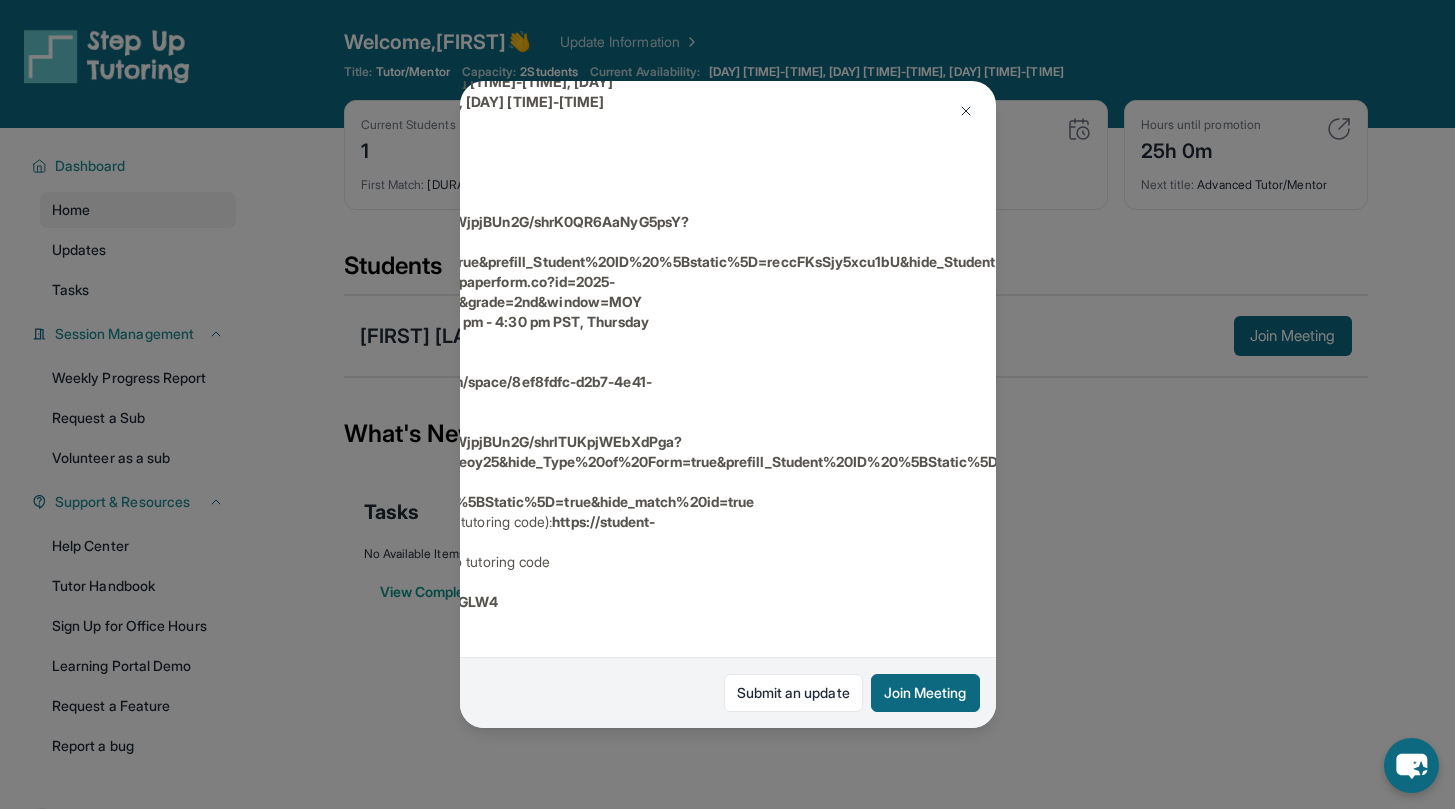 scroll, scrollTop: 331, scrollLeft: 317, axis: both 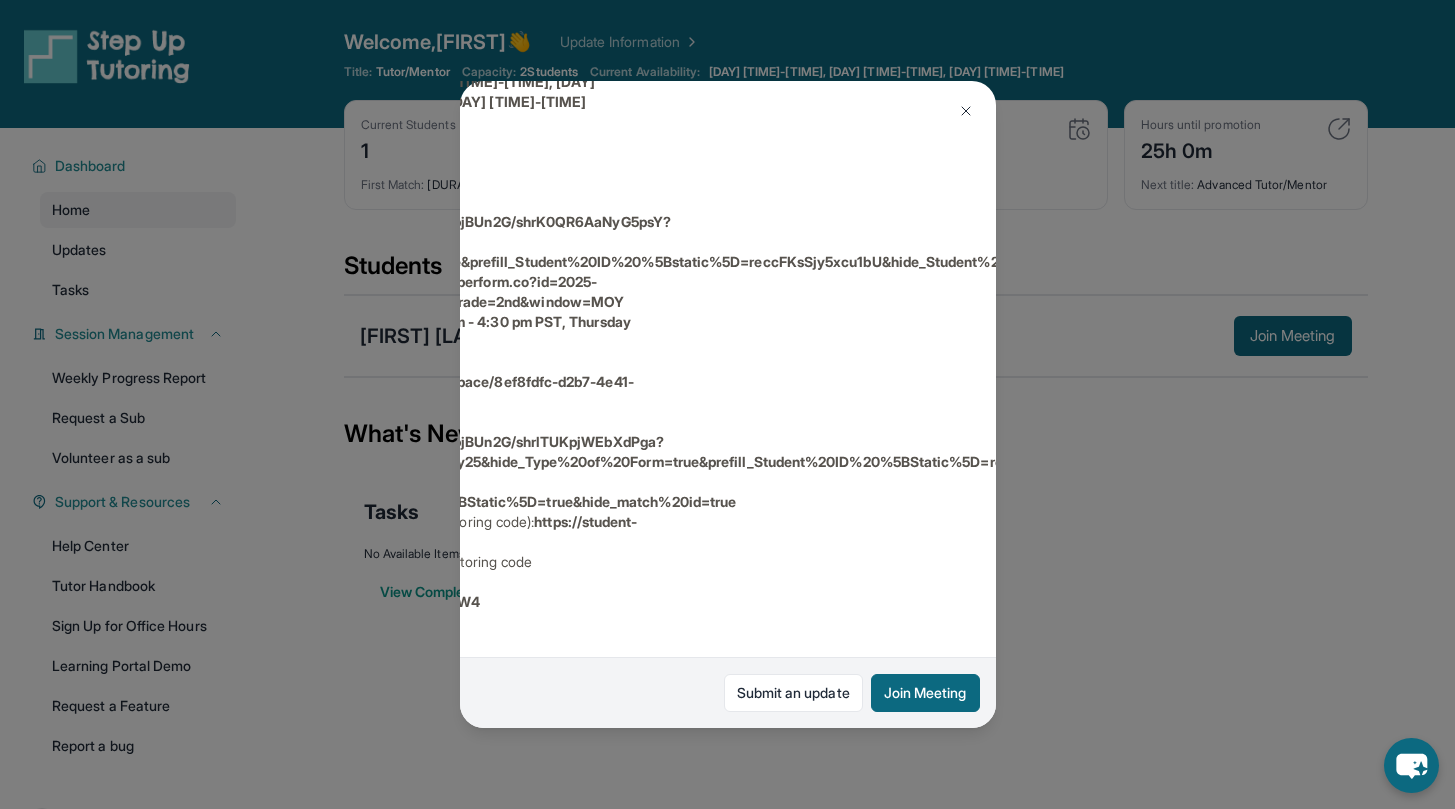 click at bounding box center (966, 111) 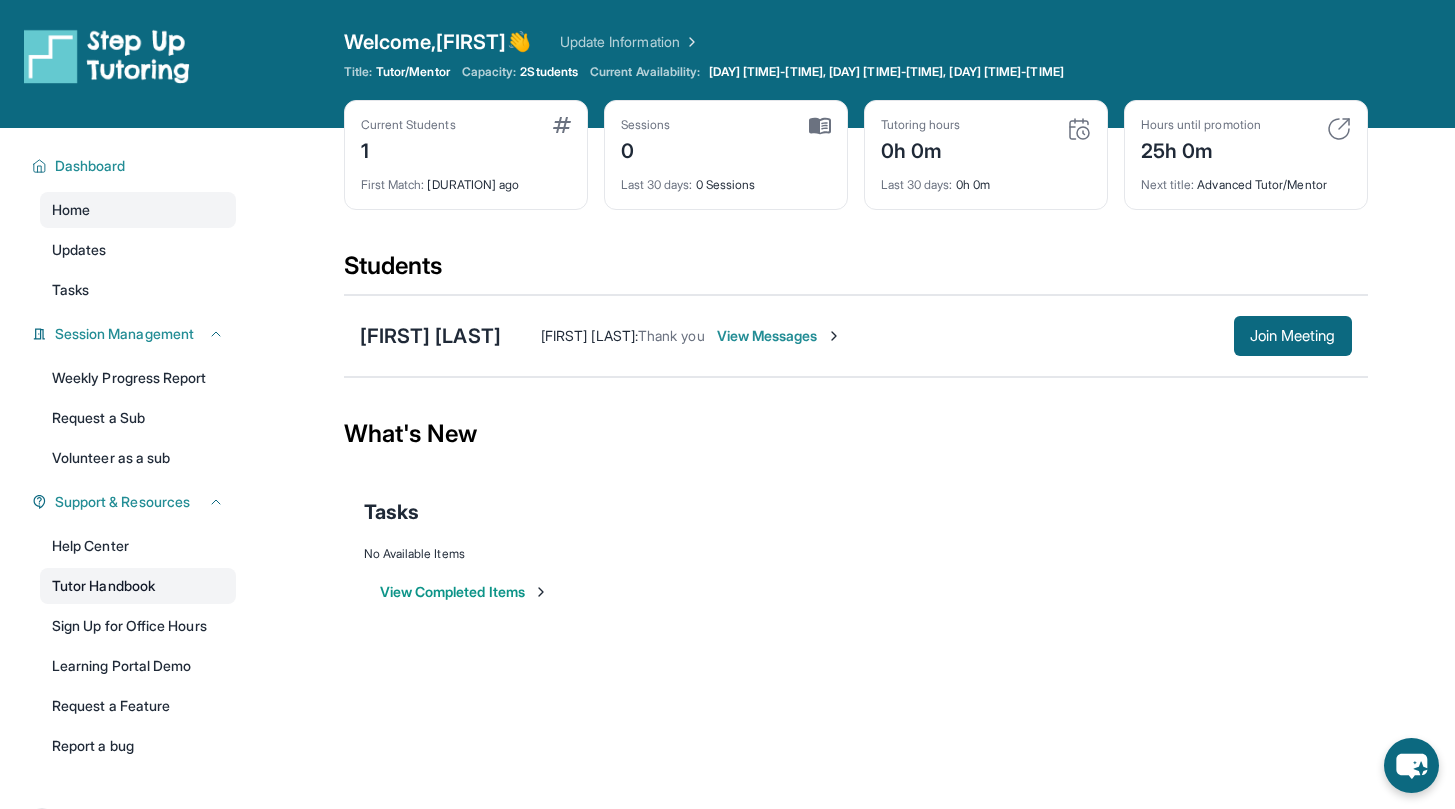 click on "Tutor Handbook" at bounding box center (138, 586) 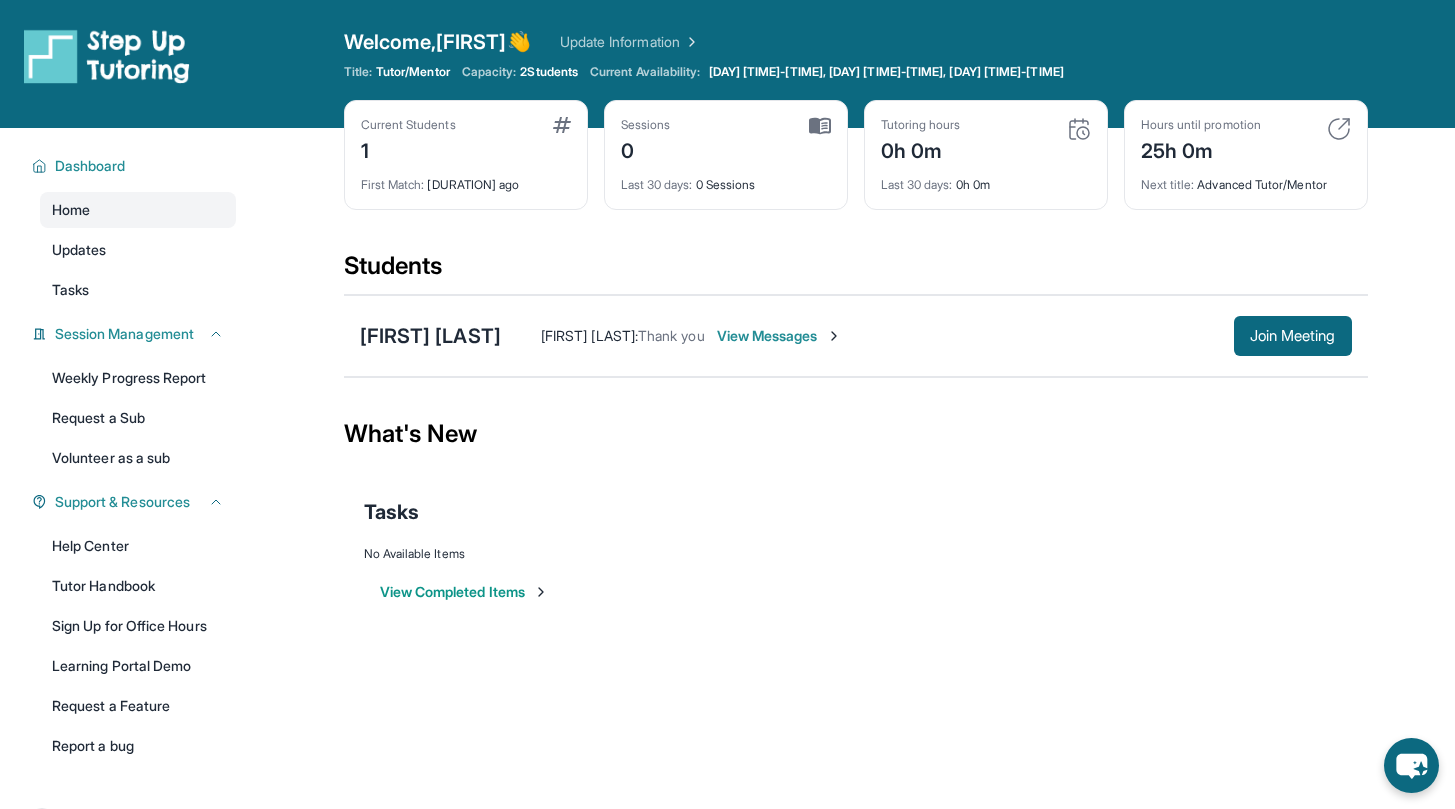 click on "Thank you" at bounding box center (671, 335) 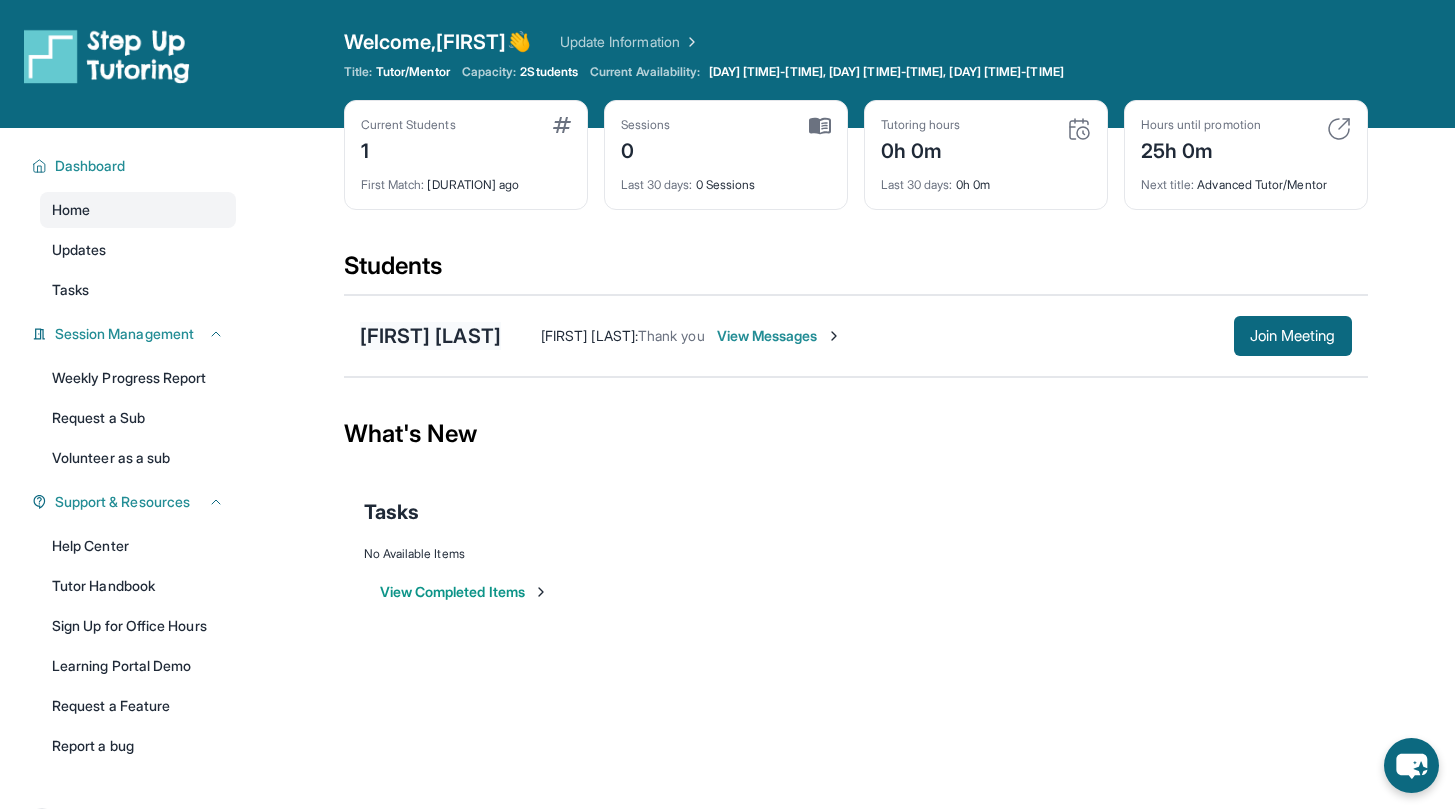 click on "[FIRST] [LAST]" at bounding box center [430, 336] 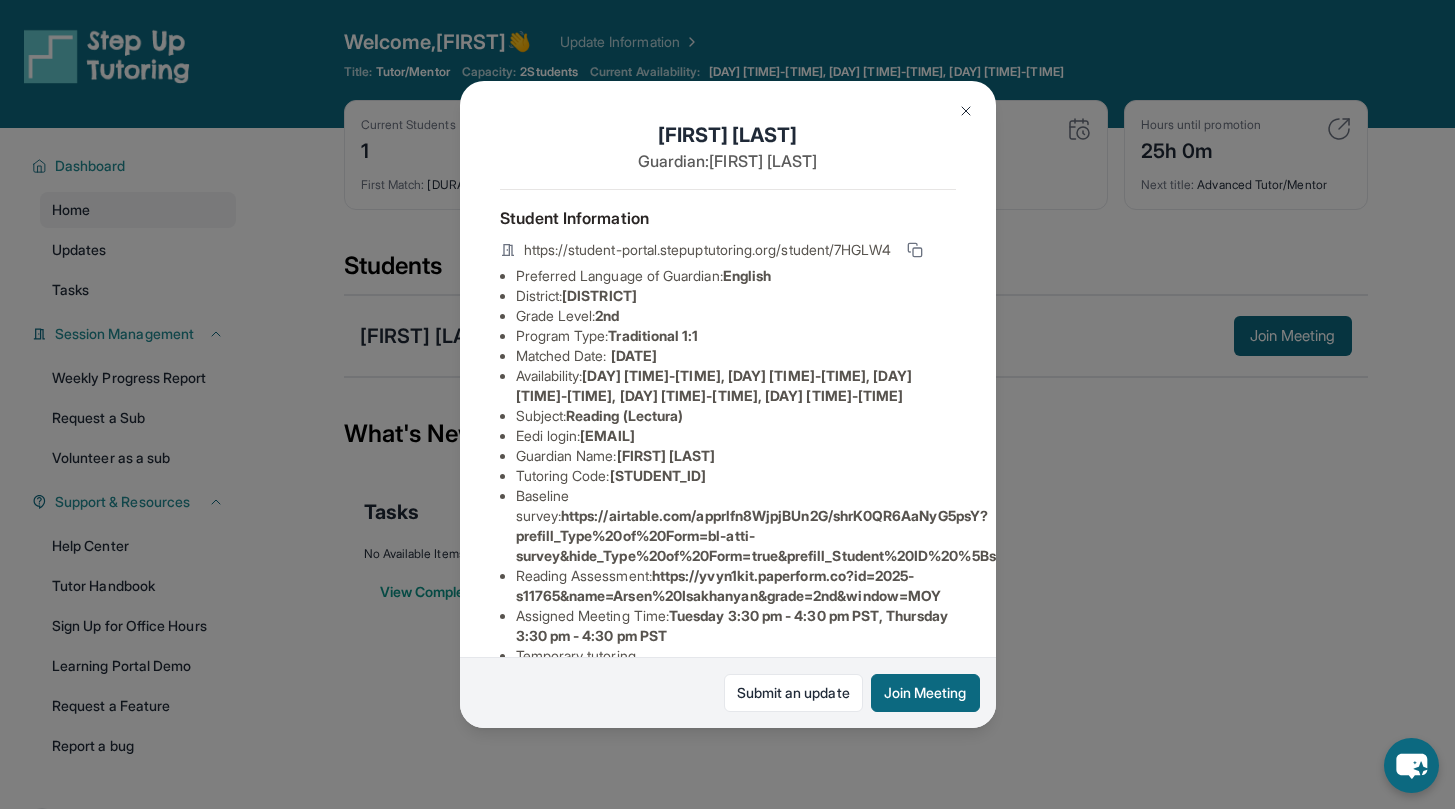 drag, startPoint x: 570, startPoint y: 315, endPoint x: 789, endPoint y: 307, distance: 219.14607 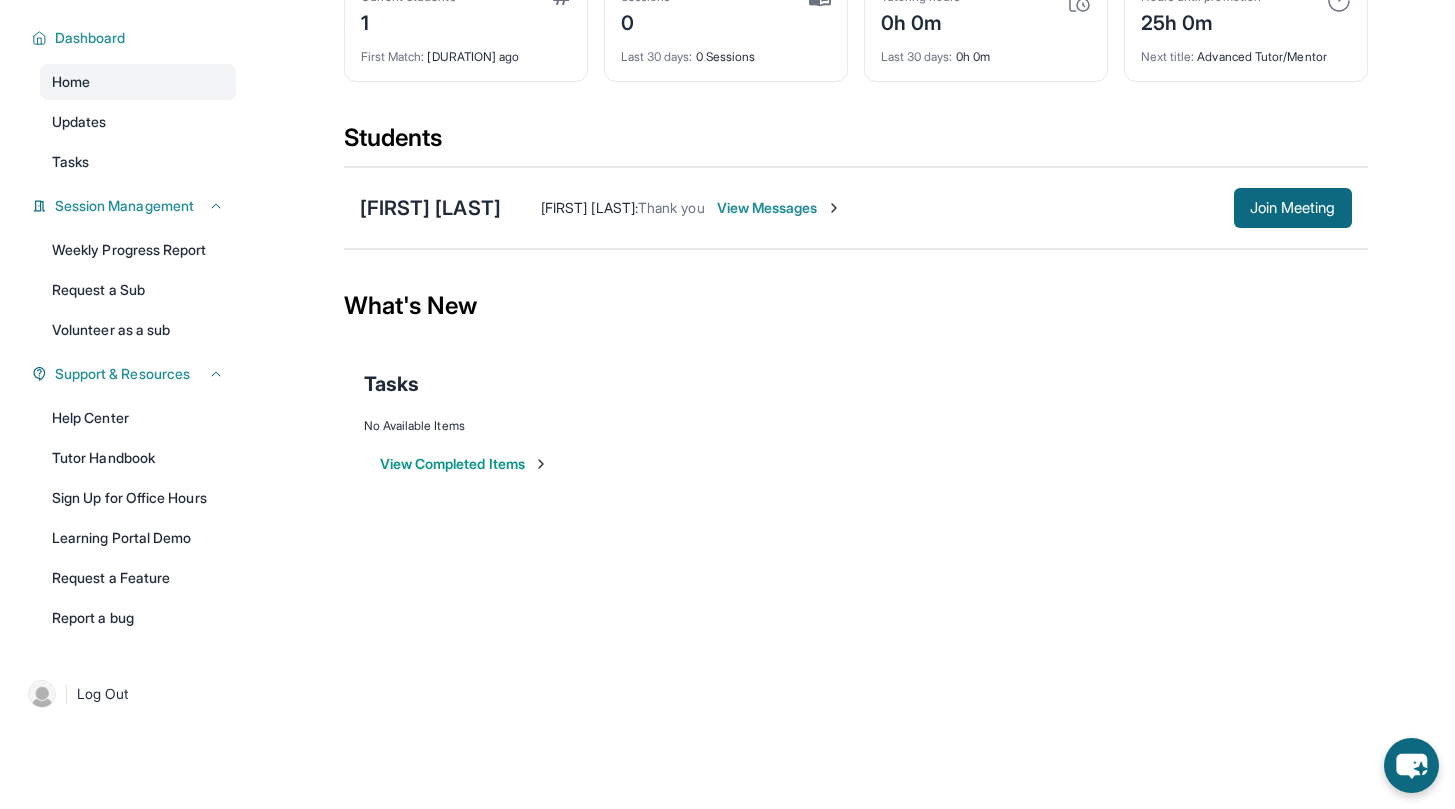 scroll, scrollTop: 128, scrollLeft: 0, axis: vertical 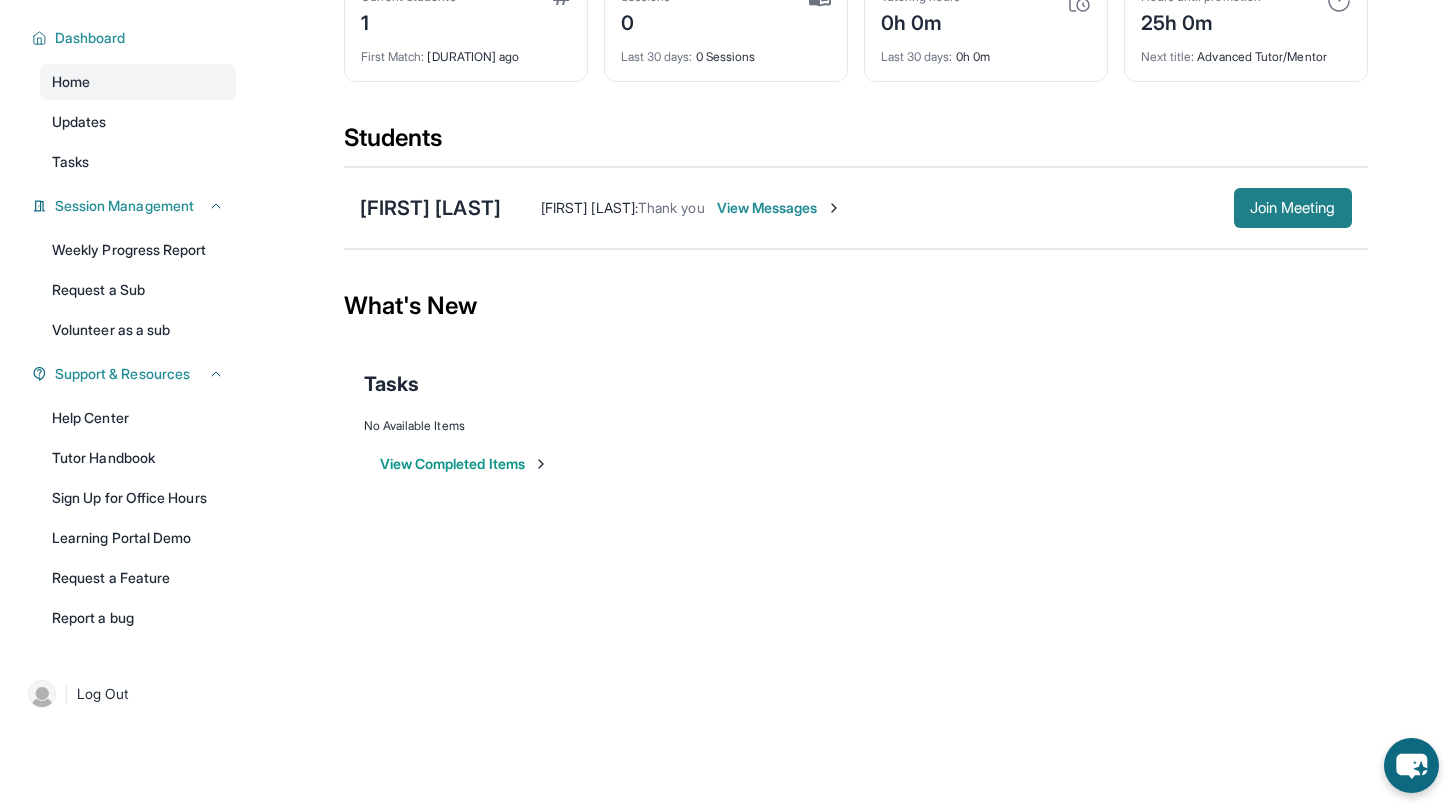 click on "Join Meeting" at bounding box center (1293, 208) 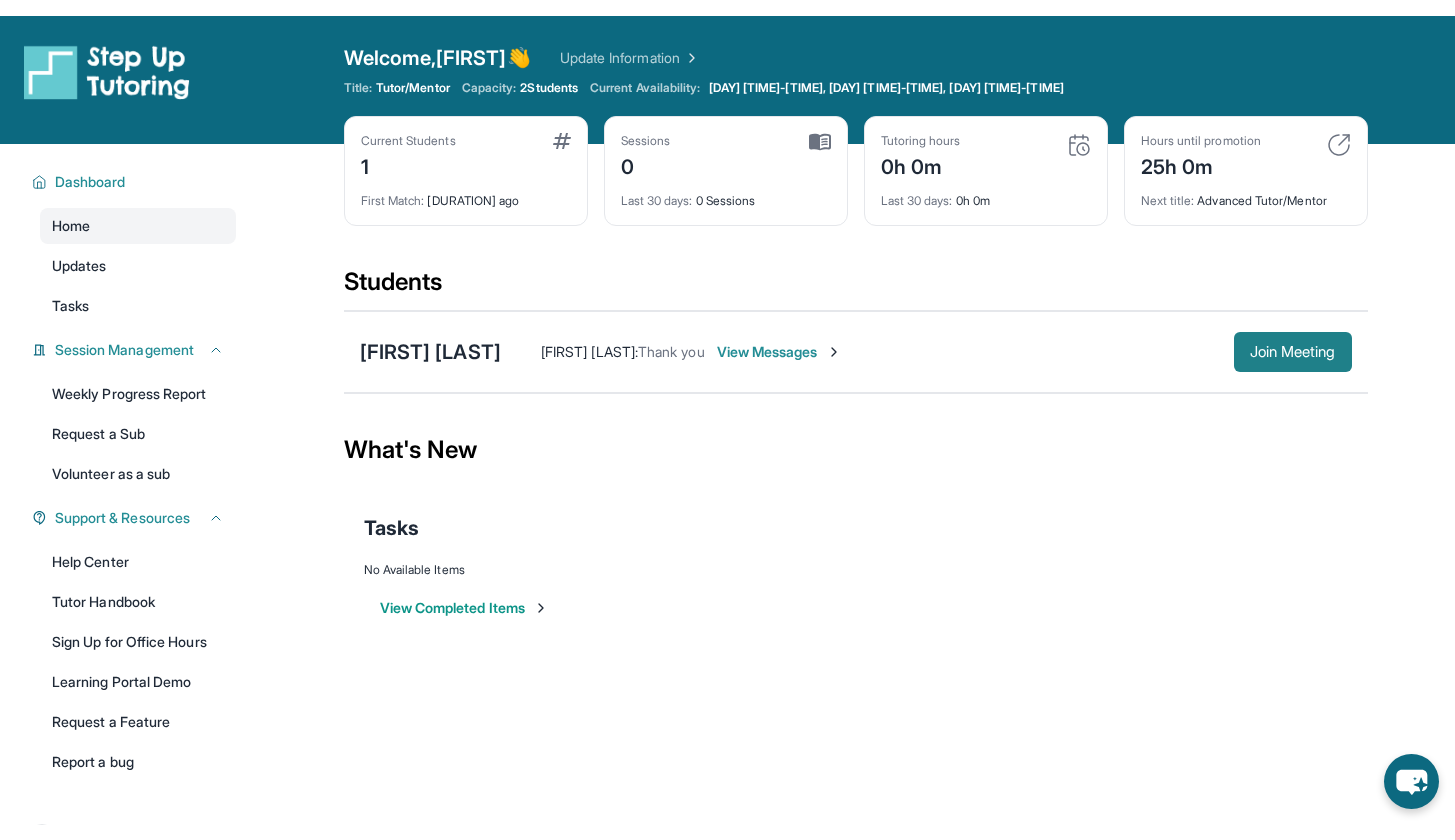 scroll, scrollTop: 0, scrollLeft: 0, axis: both 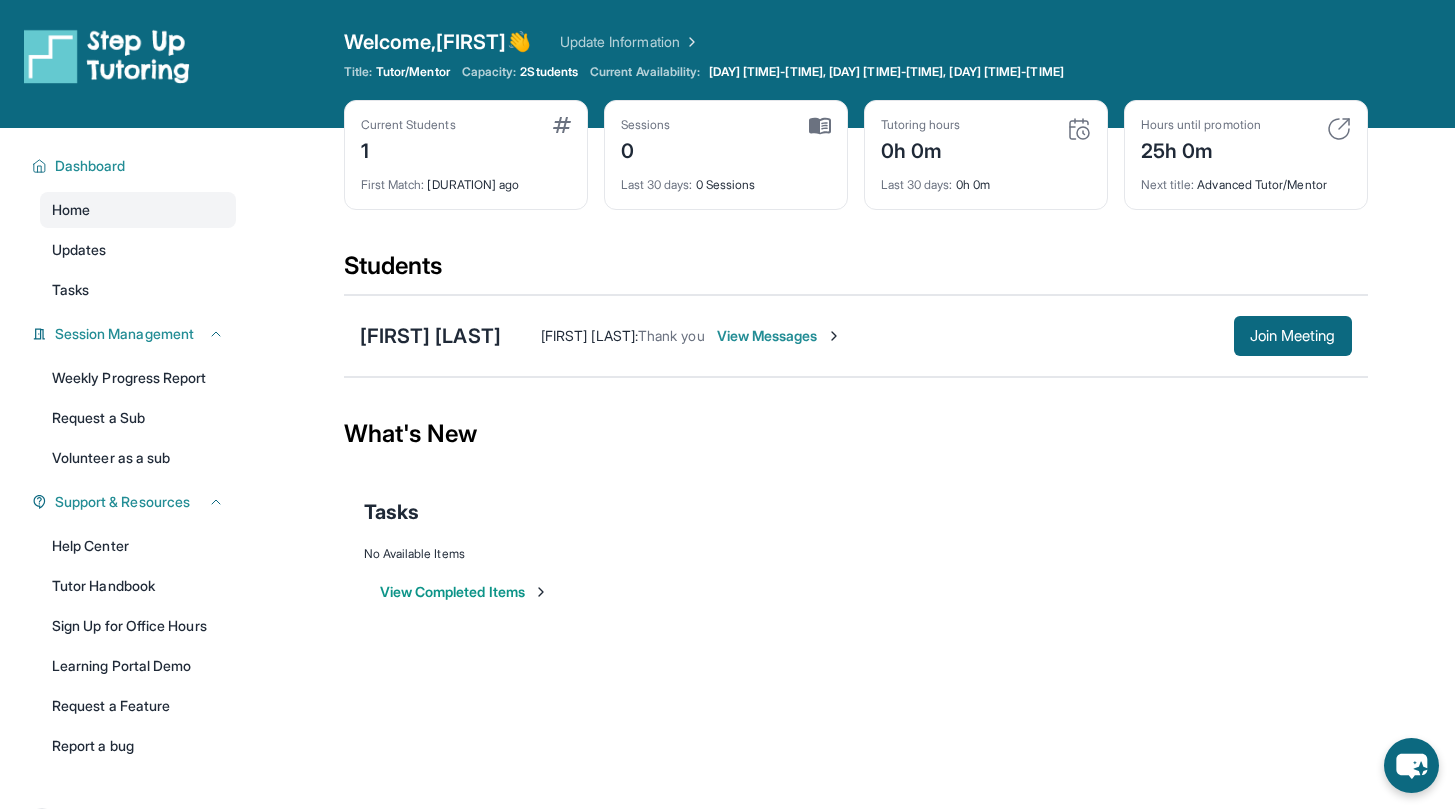 click on "Current Students 1 First Match :   [DURATION] ago Sessions 0 Last 30 days :   0 Sessions Tutoring hours 0h 0m Last 30 days :   0h 0m Hours until promotion 25h 0m Next title :   Advanced Tutor/Mentor" at bounding box center (856, 175) 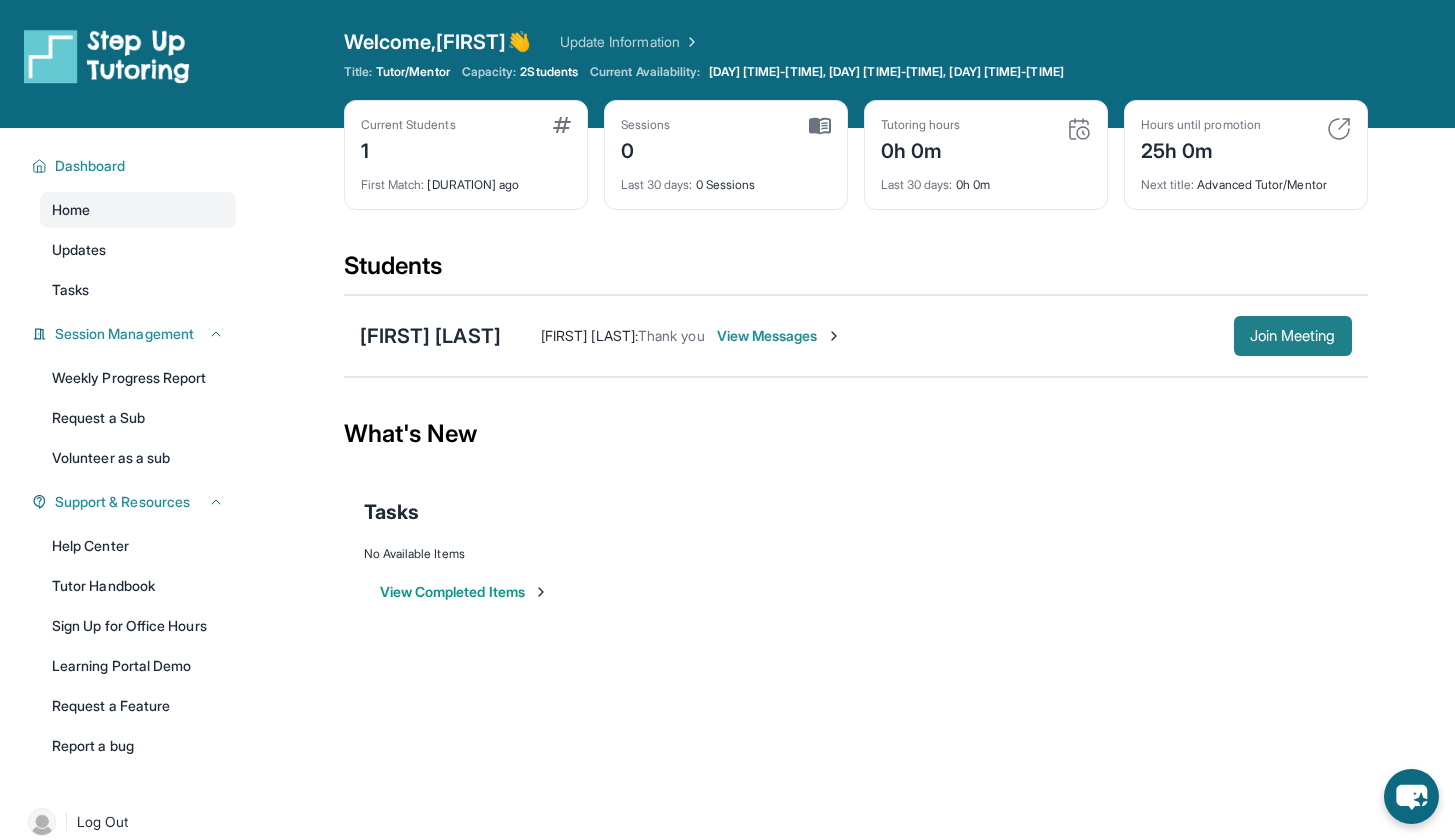 click on "Join Meeting" at bounding box center (1293, 336) 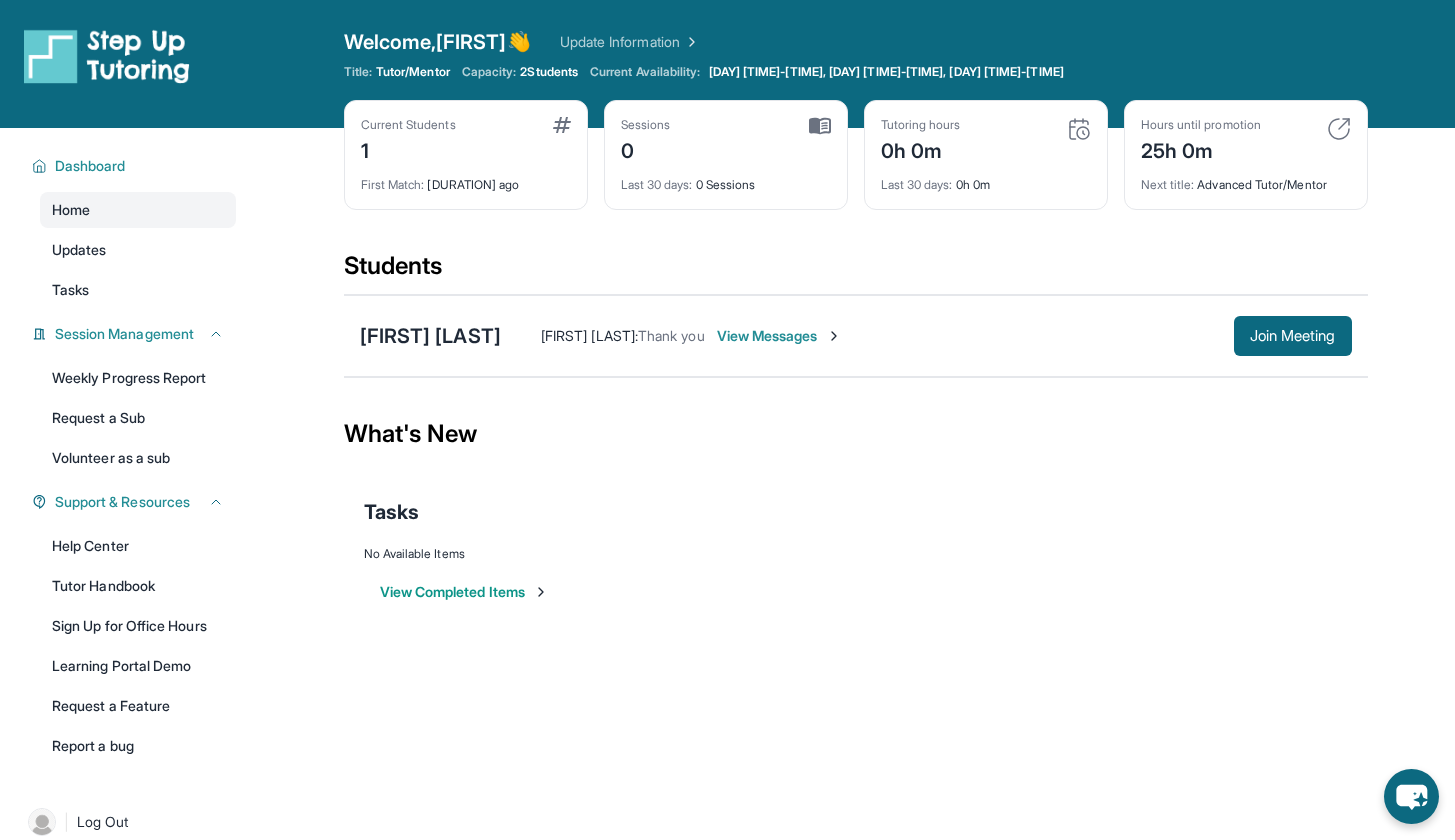 click on "[FIRST] [LAST] :  Thank you  View Messages Join Meeting" at bounding box center (926, 336) 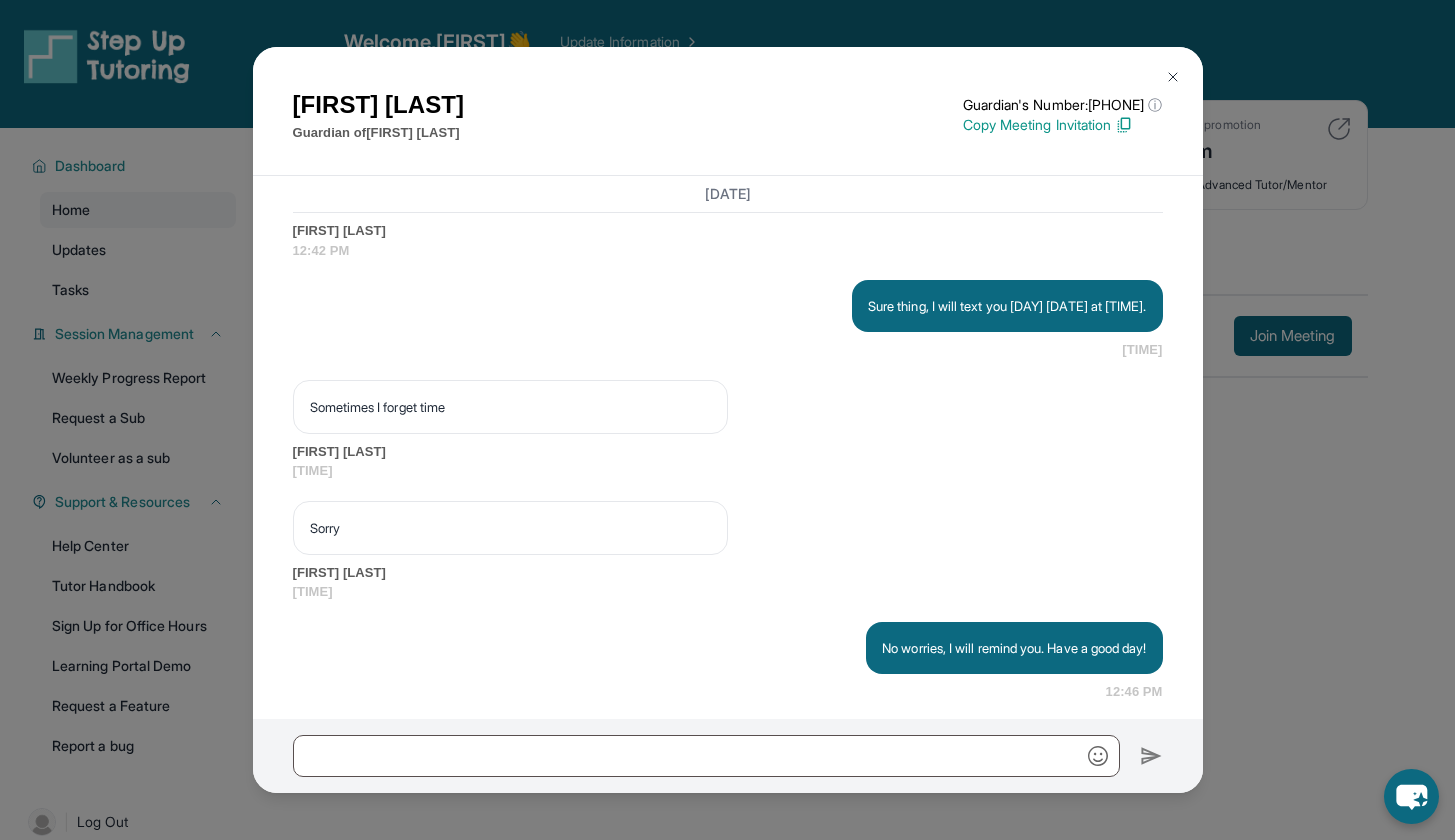 scroll, scrollTop: 2361, scrollLeft: 0, axis: vertical 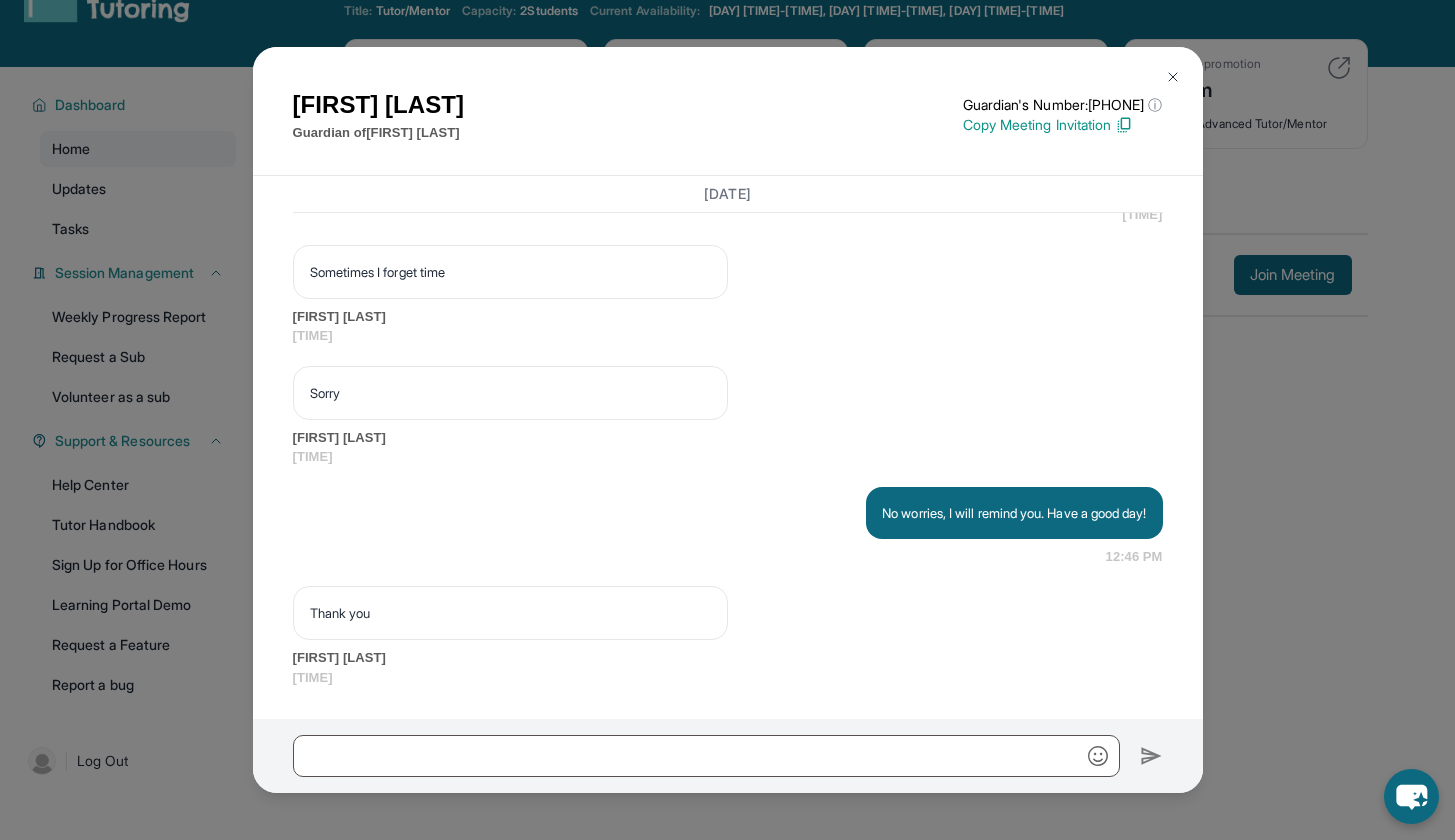 click at bounding box center [1173, 77] 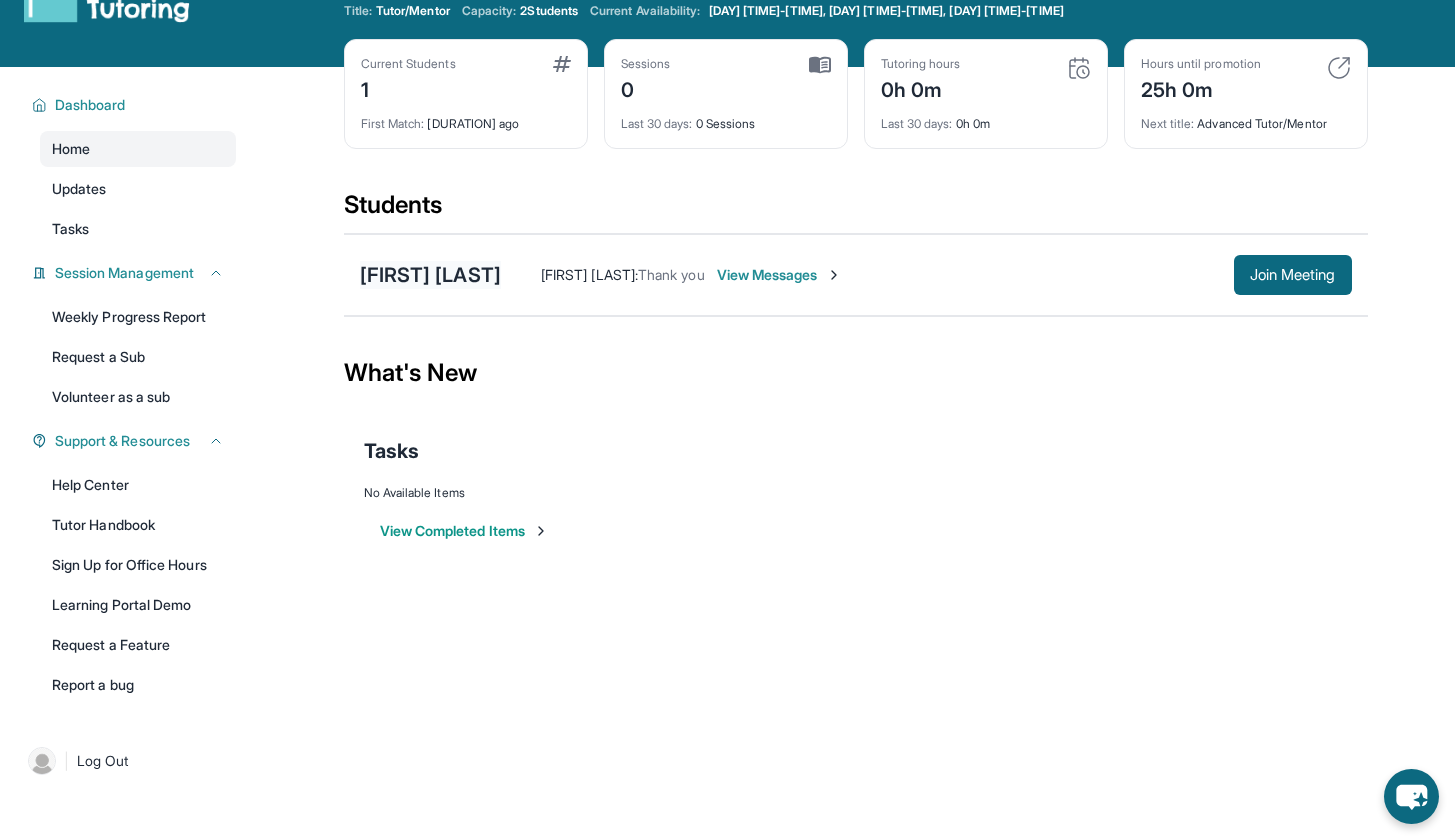 click on "[FIRST] [LAST]" at bounding box center [430, 275] 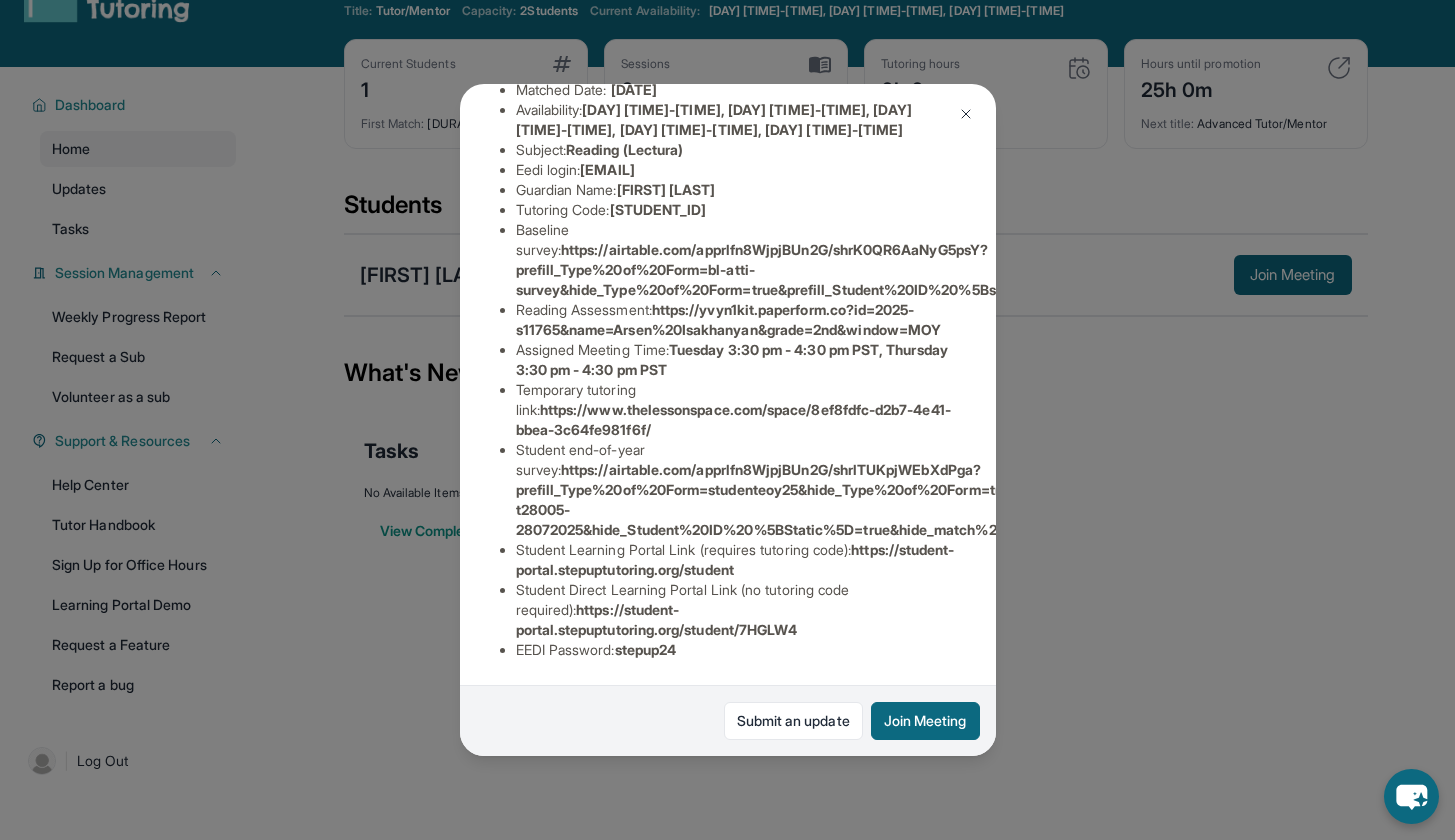 scroll, scrollTop: 320, scrollLeft: 0, axis: vertical 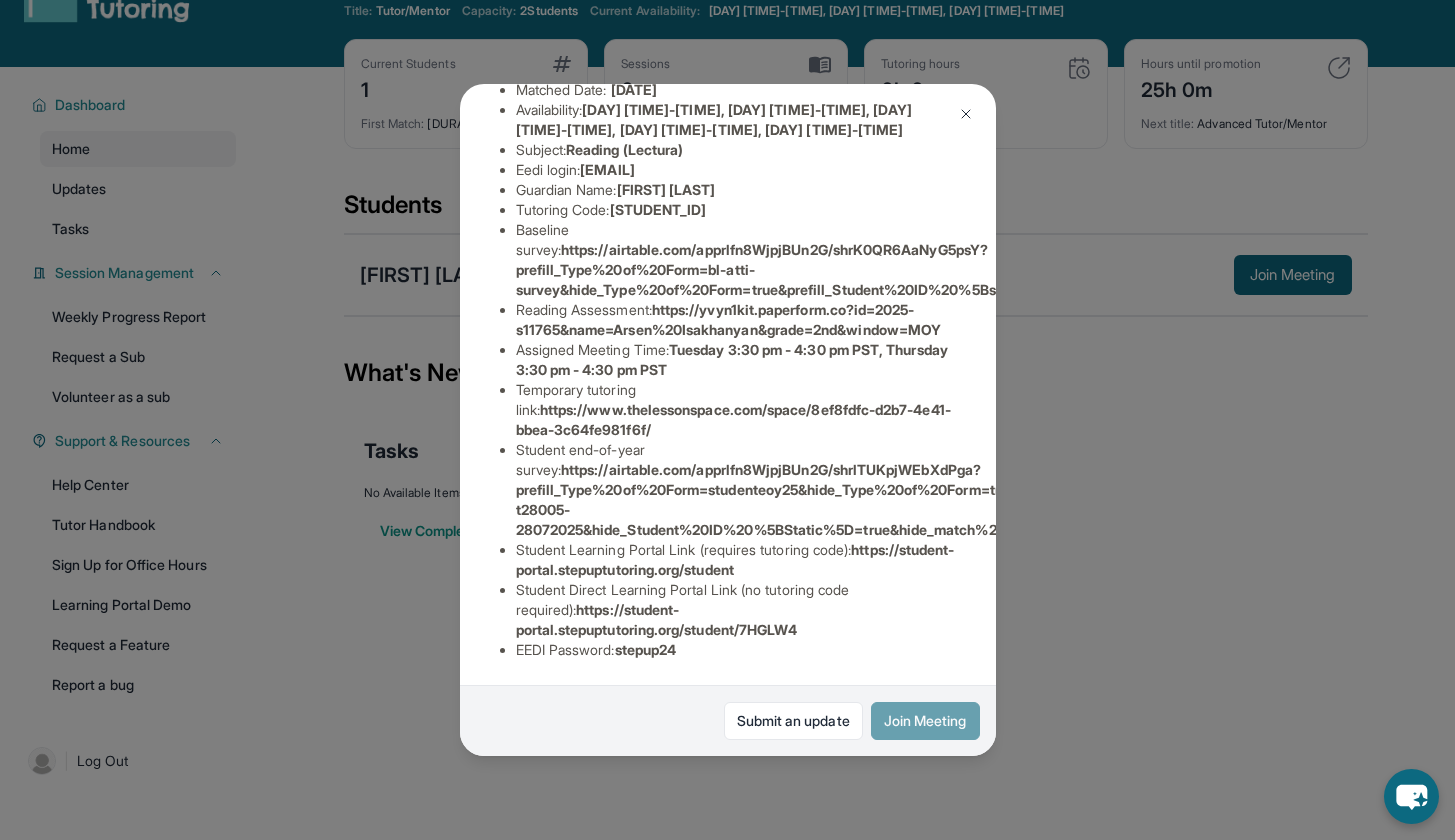 click on "Join Meeting" at bounding box center (925, 721) 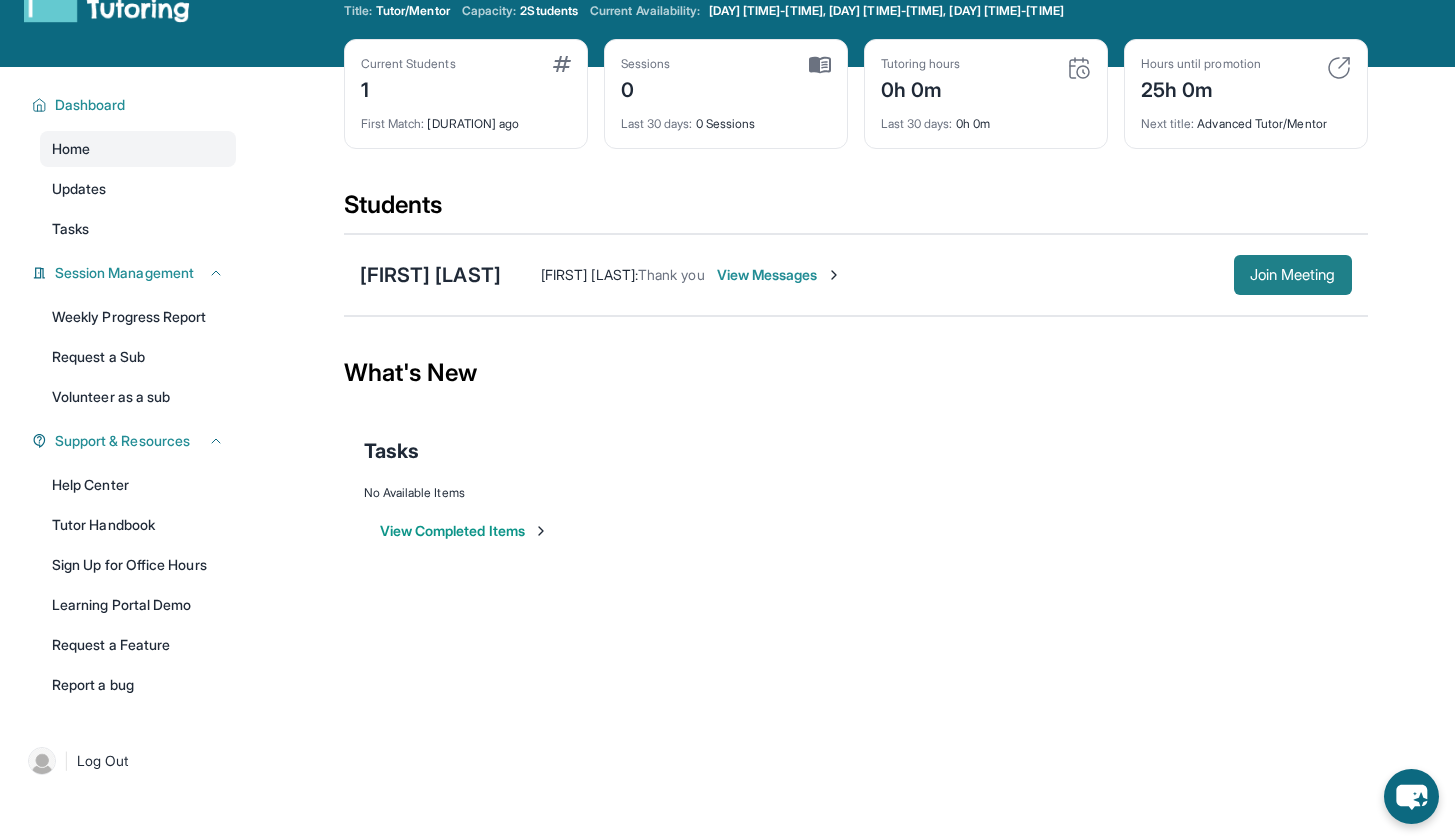 click on "Join Meeting" at bounding box center [1293, 275] 